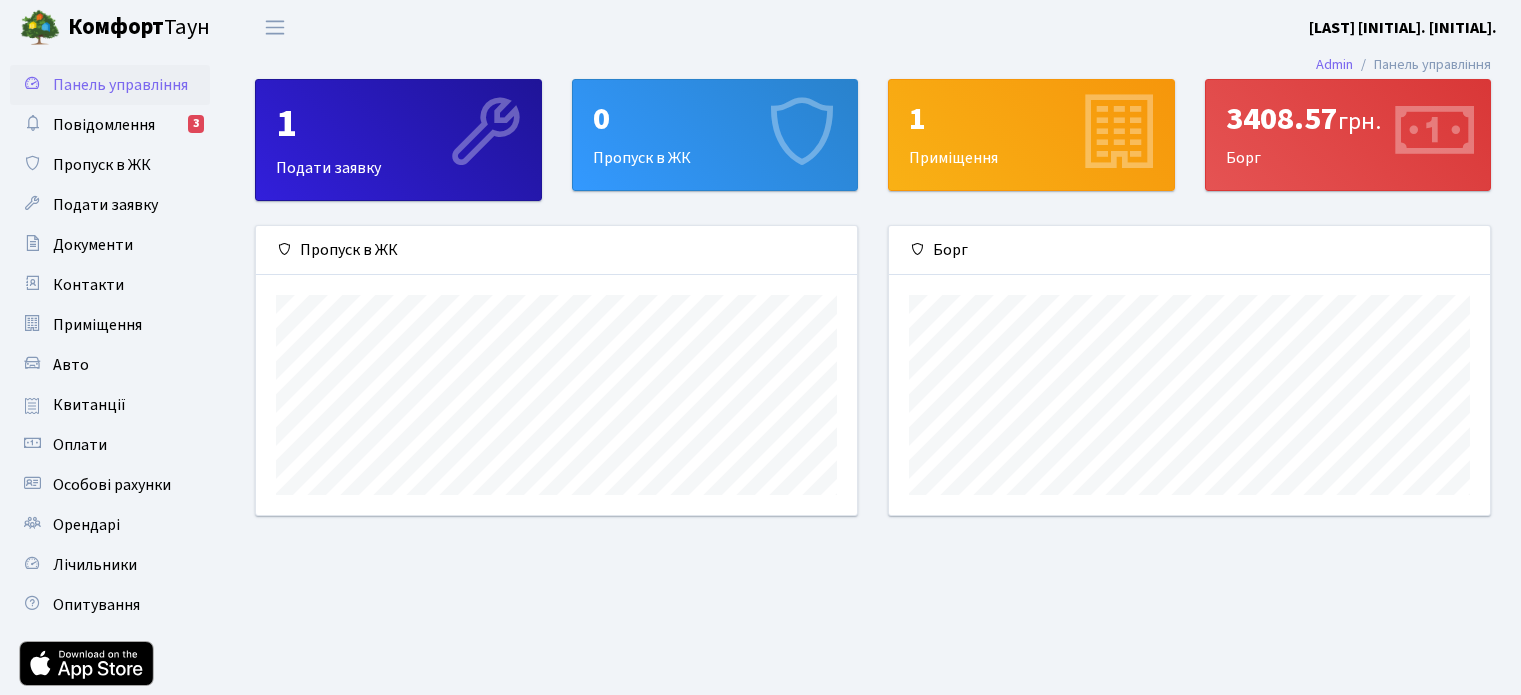 scroll, scrollTop: 0, scrollLeft: 0, axis: both 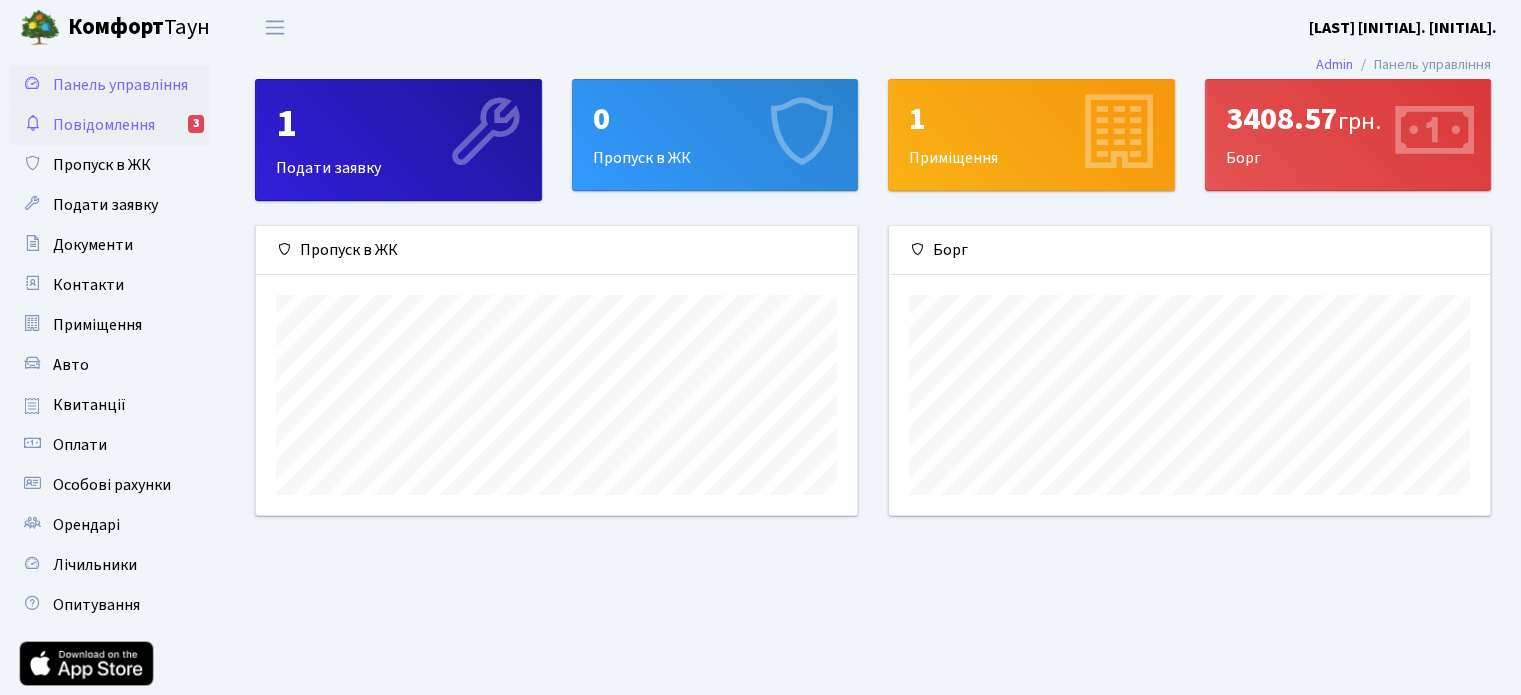 click on "Повідомлення" at bounding box center [104, 125] 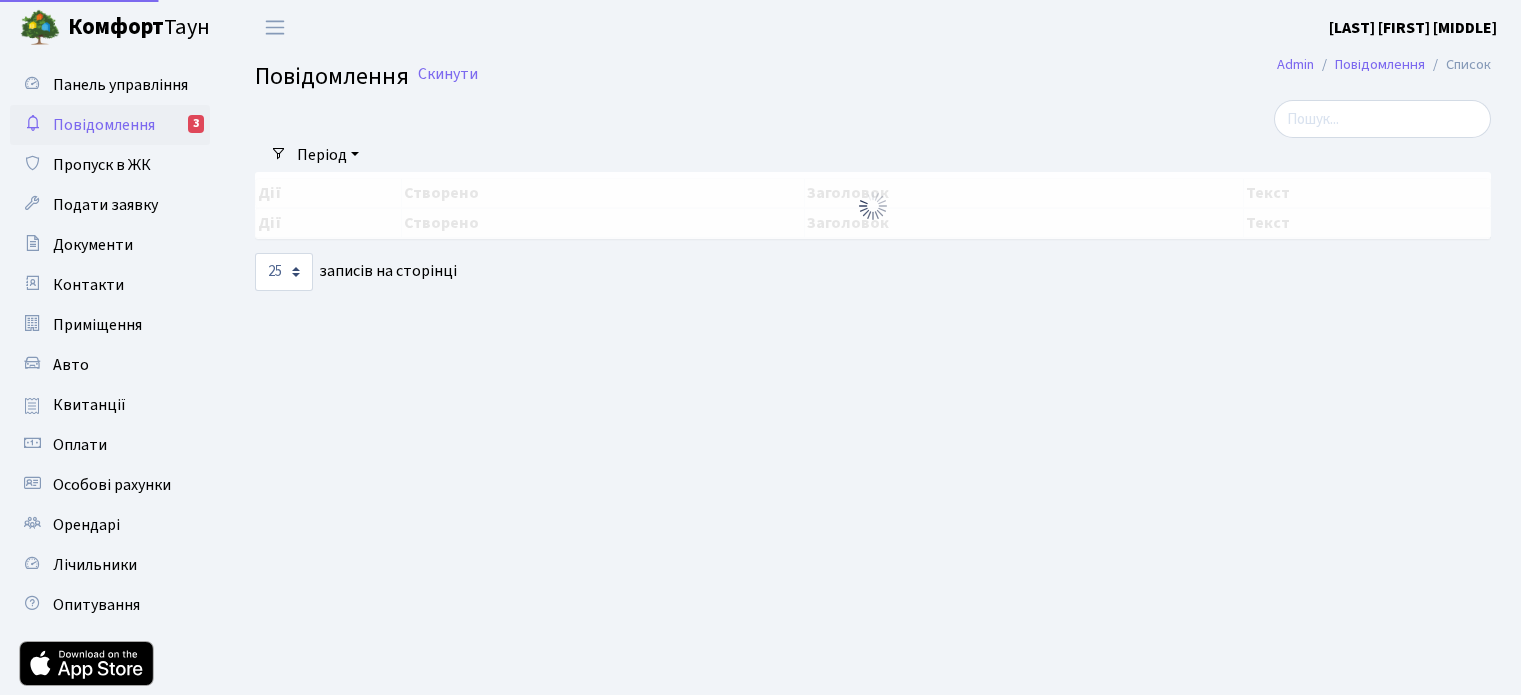 select on "25" 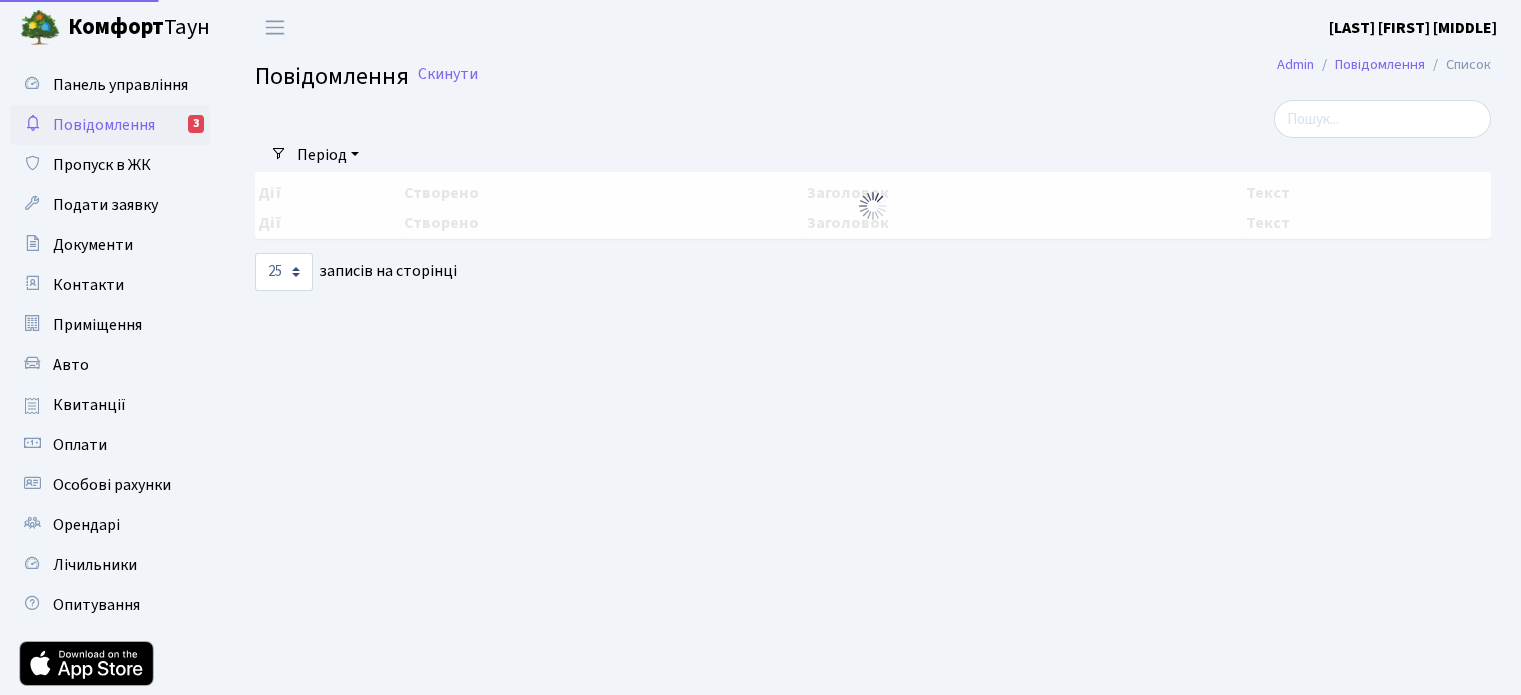 scroll, scrollTop: 0, scrollLeft: 0, axis: both 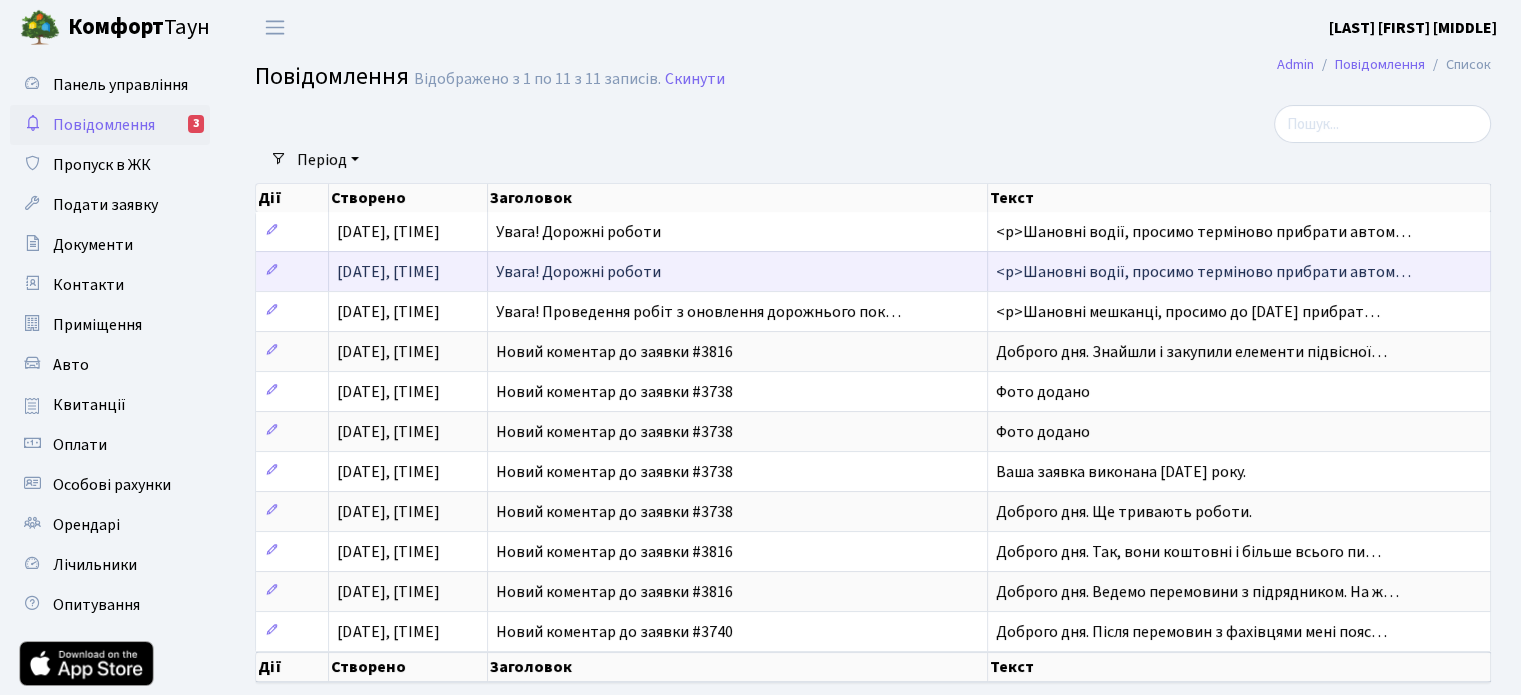click on "Увага! Дорожні роботи" at bounding box center (738, 271) 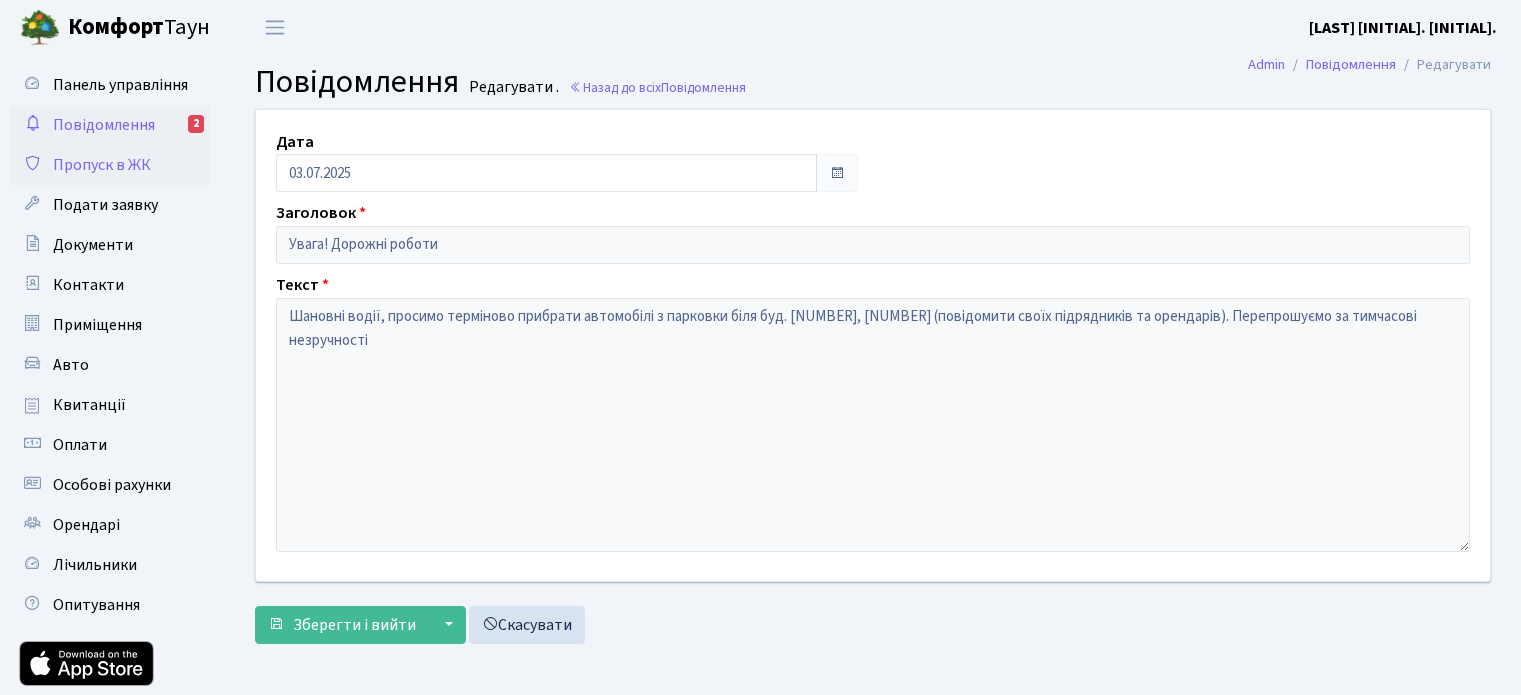 scroll, scrollTop: 0, scrollLeft: 0, axis: both 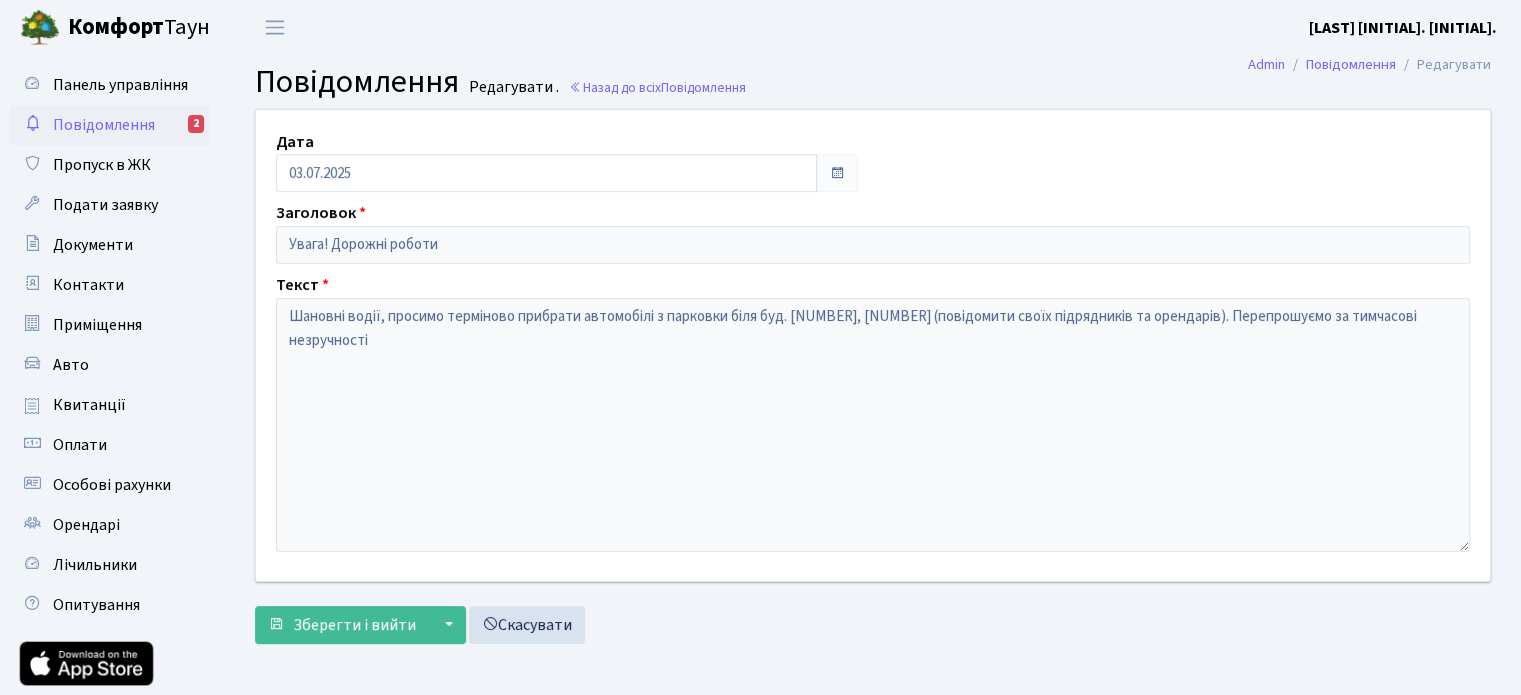 click on "Повідомлення" at bounding box center [104, 125] 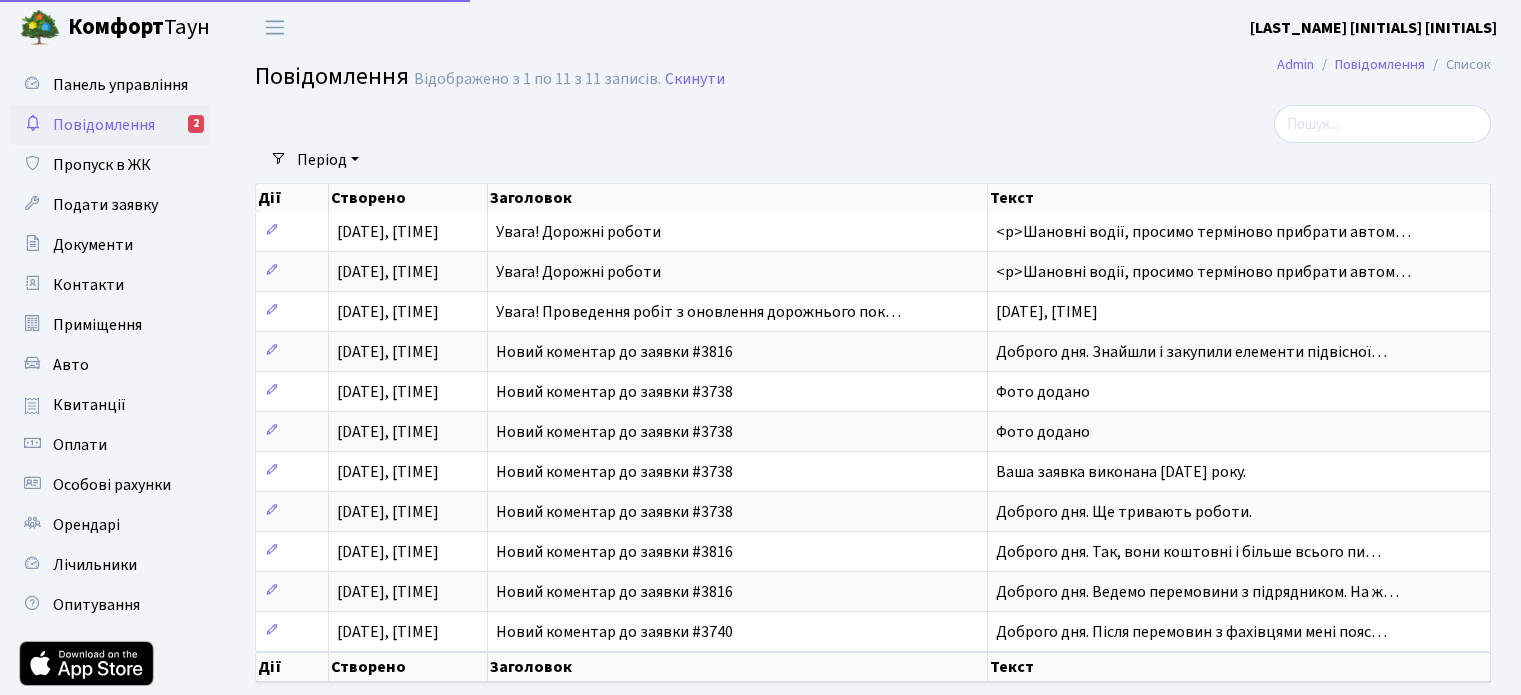 select on "25" 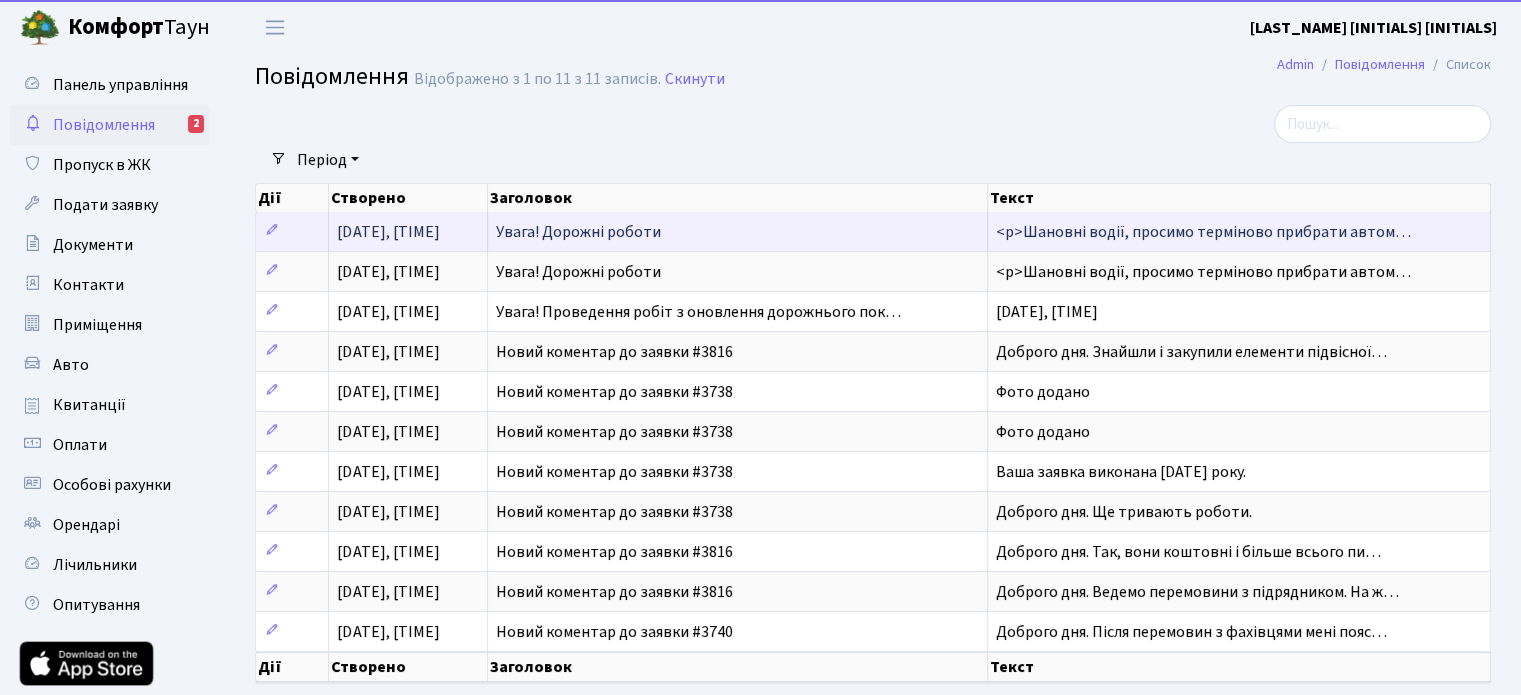 click on "Увага! Дорожні роботи" at bounding box center [738, 231] 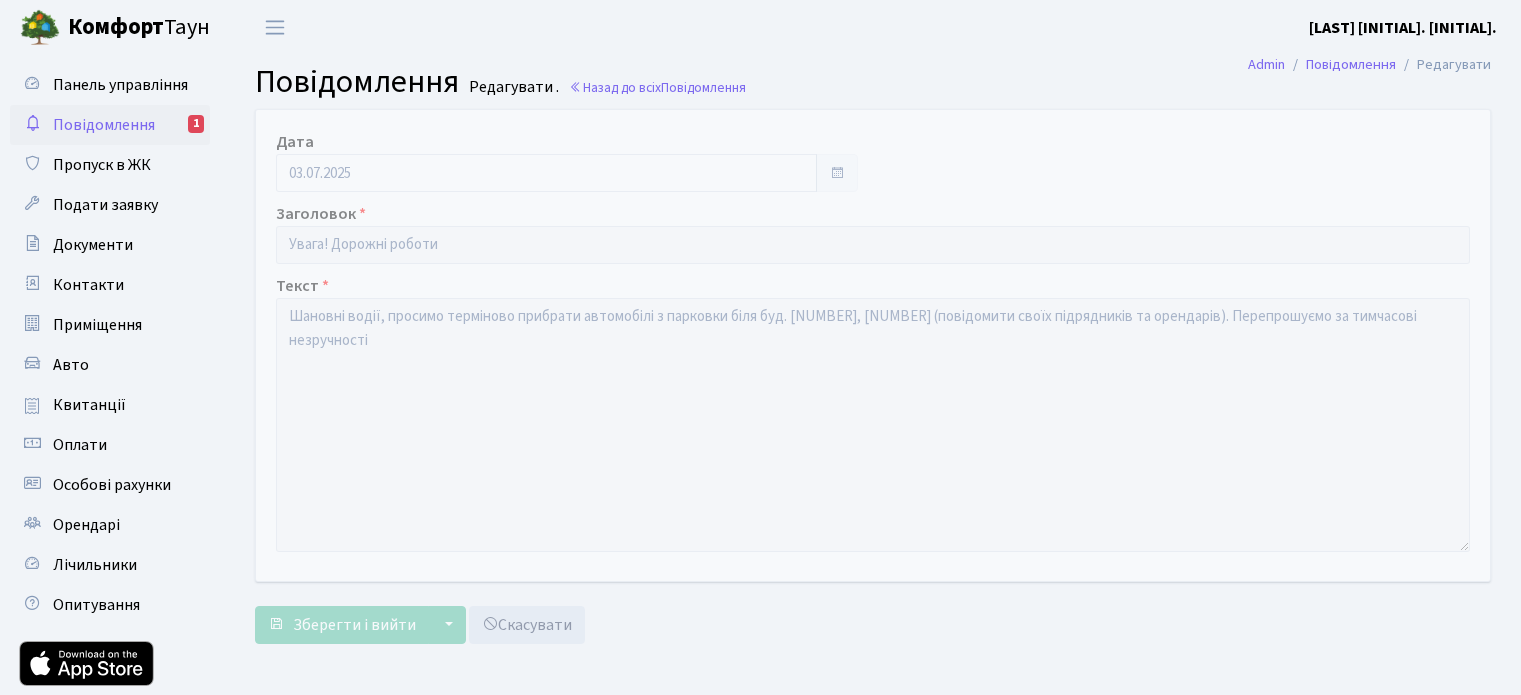 scroll, scrollTop: 0, scrollLeft: 0, axis: both 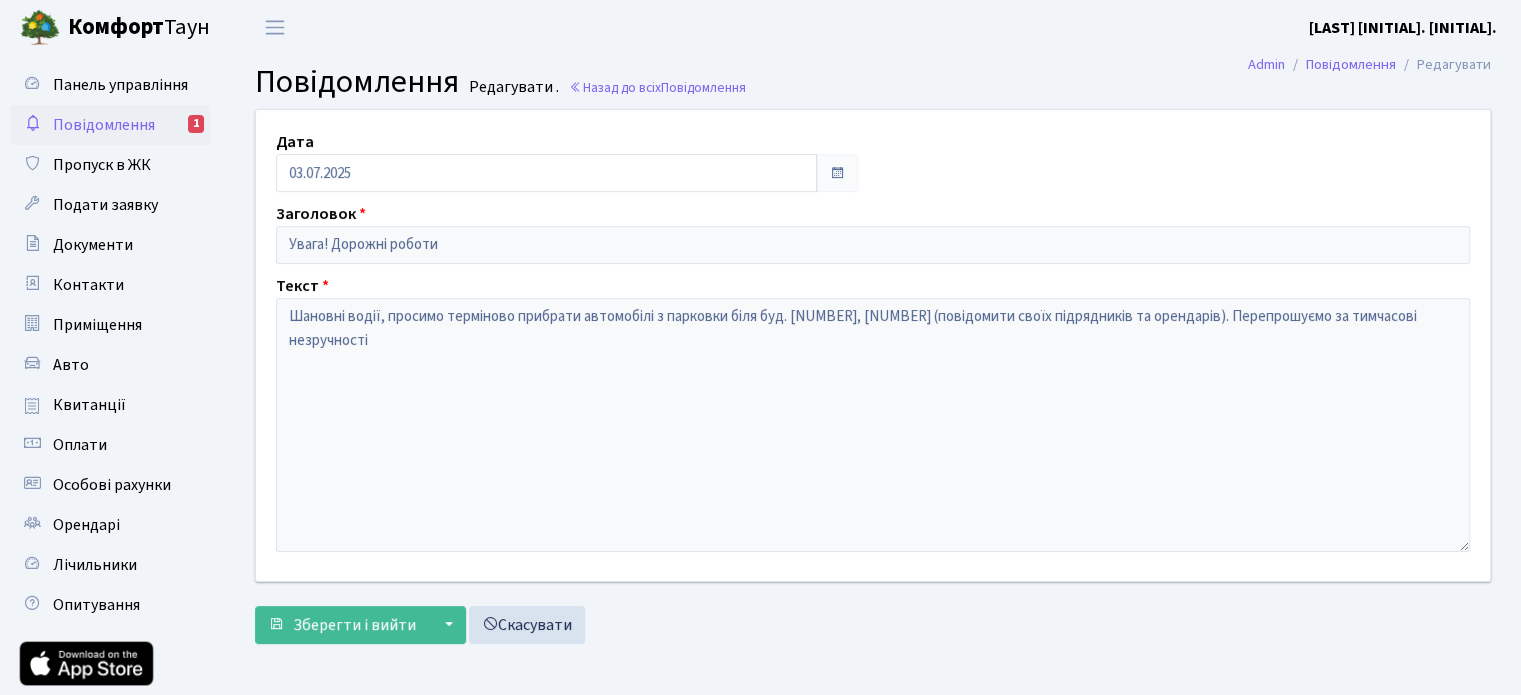 click on "Повідомлення 1" at bounding box center (110, 125) 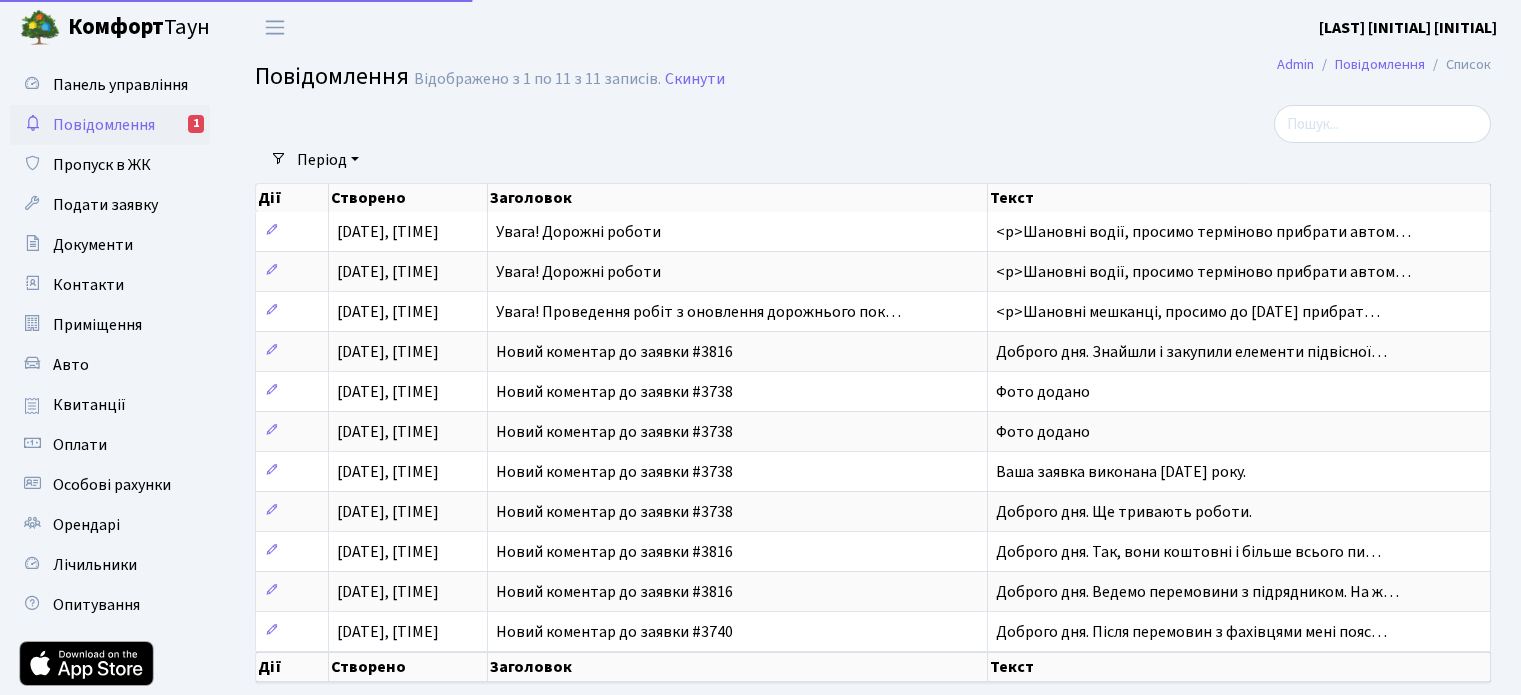 select on "25" 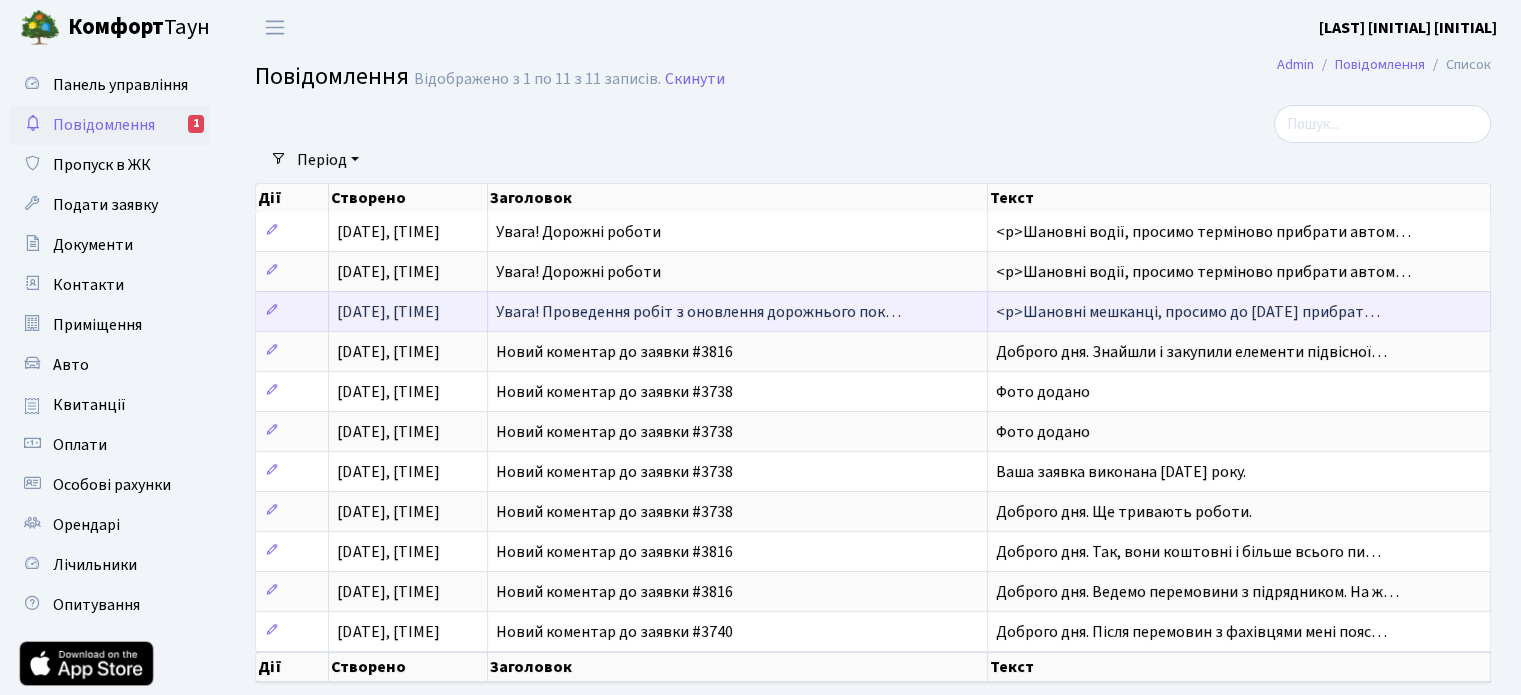 click on "Увага! Проведення робіт з оновлення дорожнього пок…" at bounding box center [698, 312] 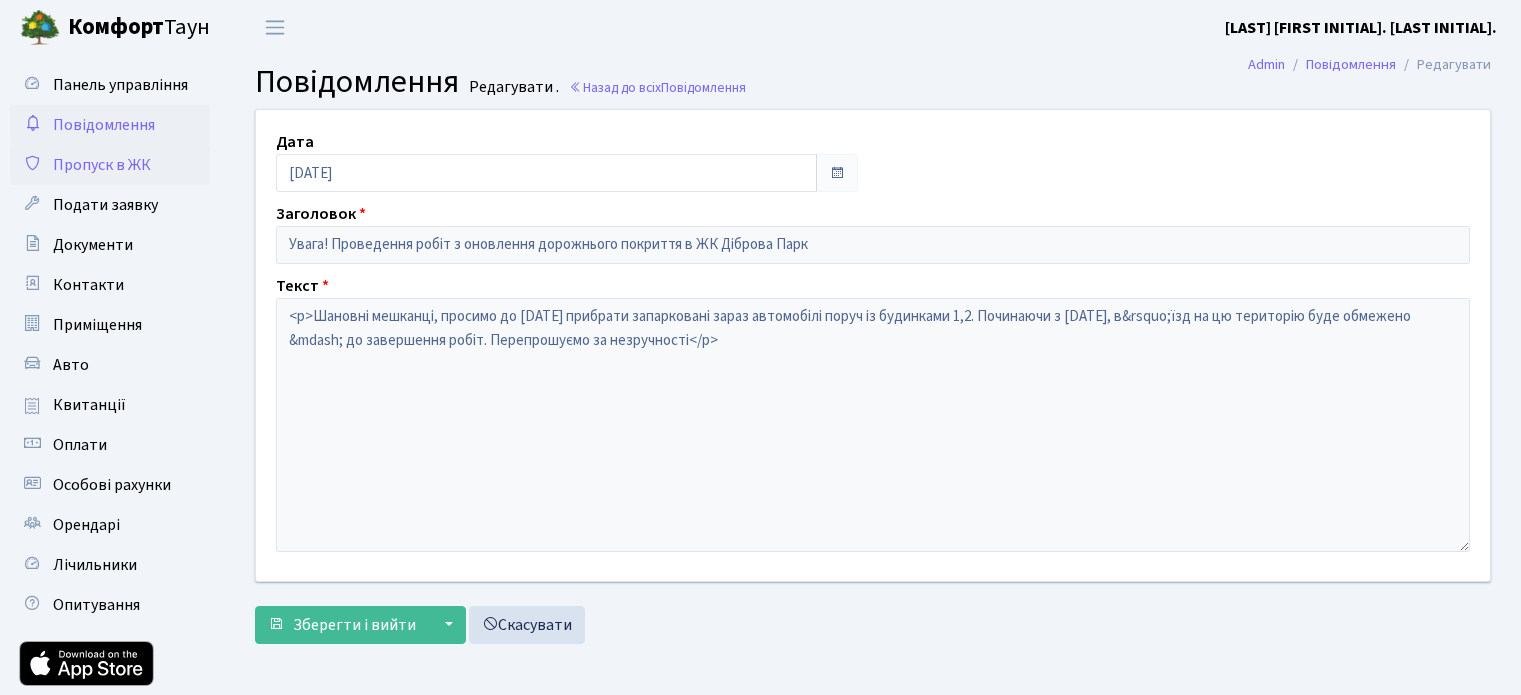 scroll, scrollTop: 0, scrollLeft: 0, axis: both 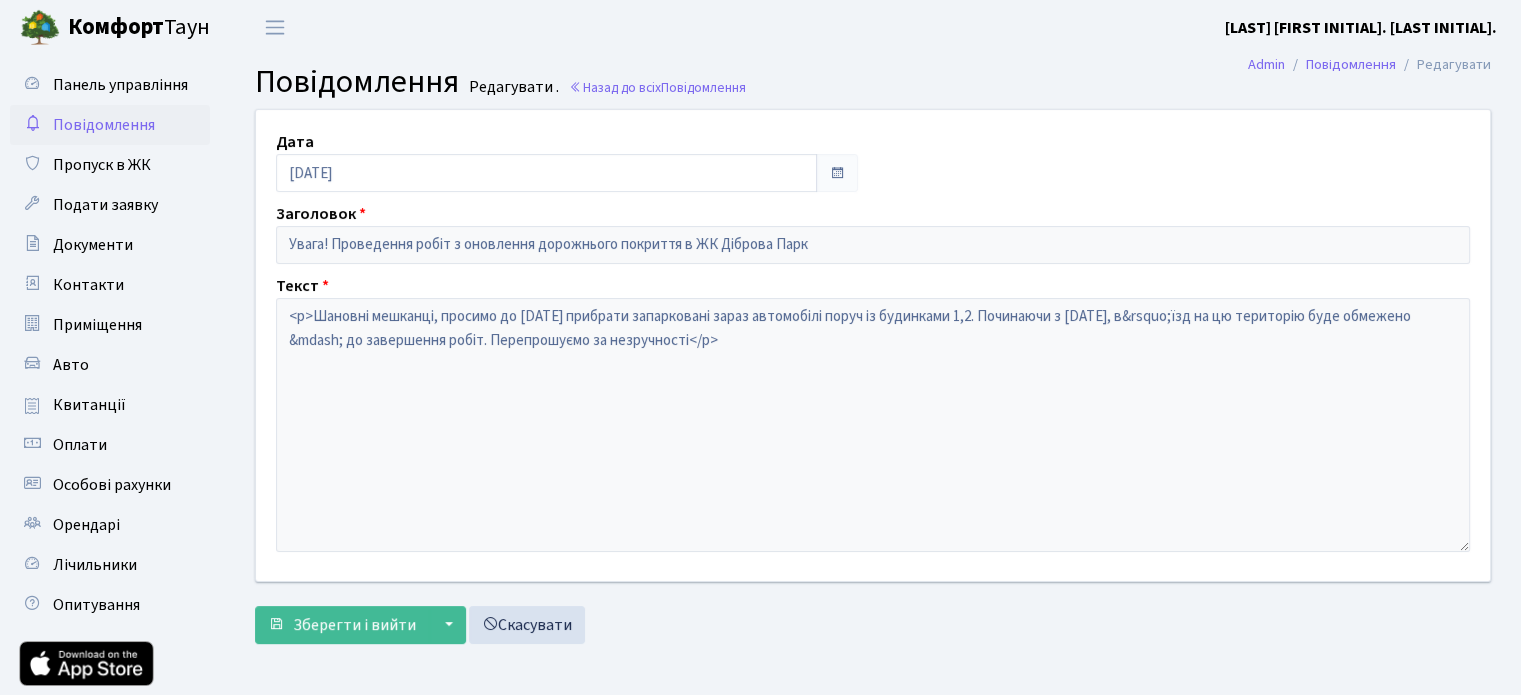click on "Повідомлення" at bounding box center (104, 125) 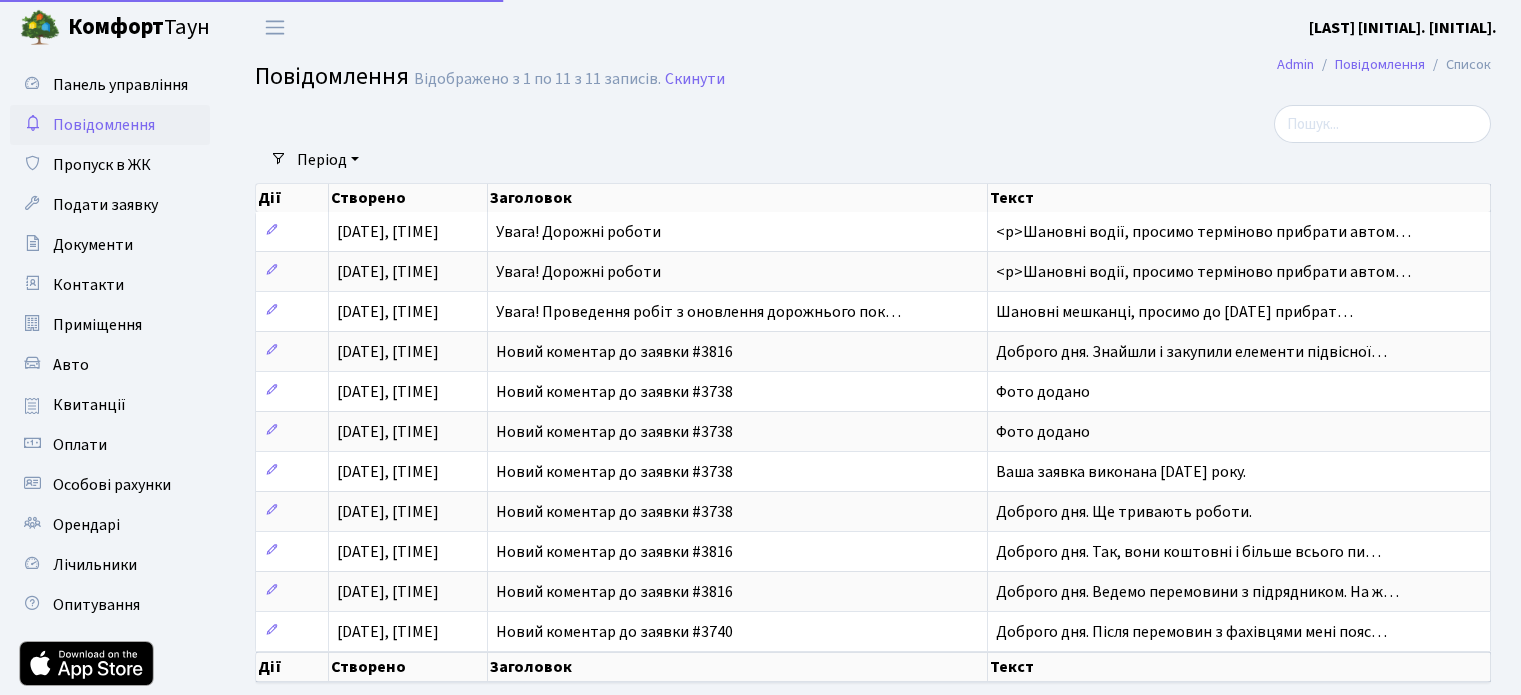 select on "25" 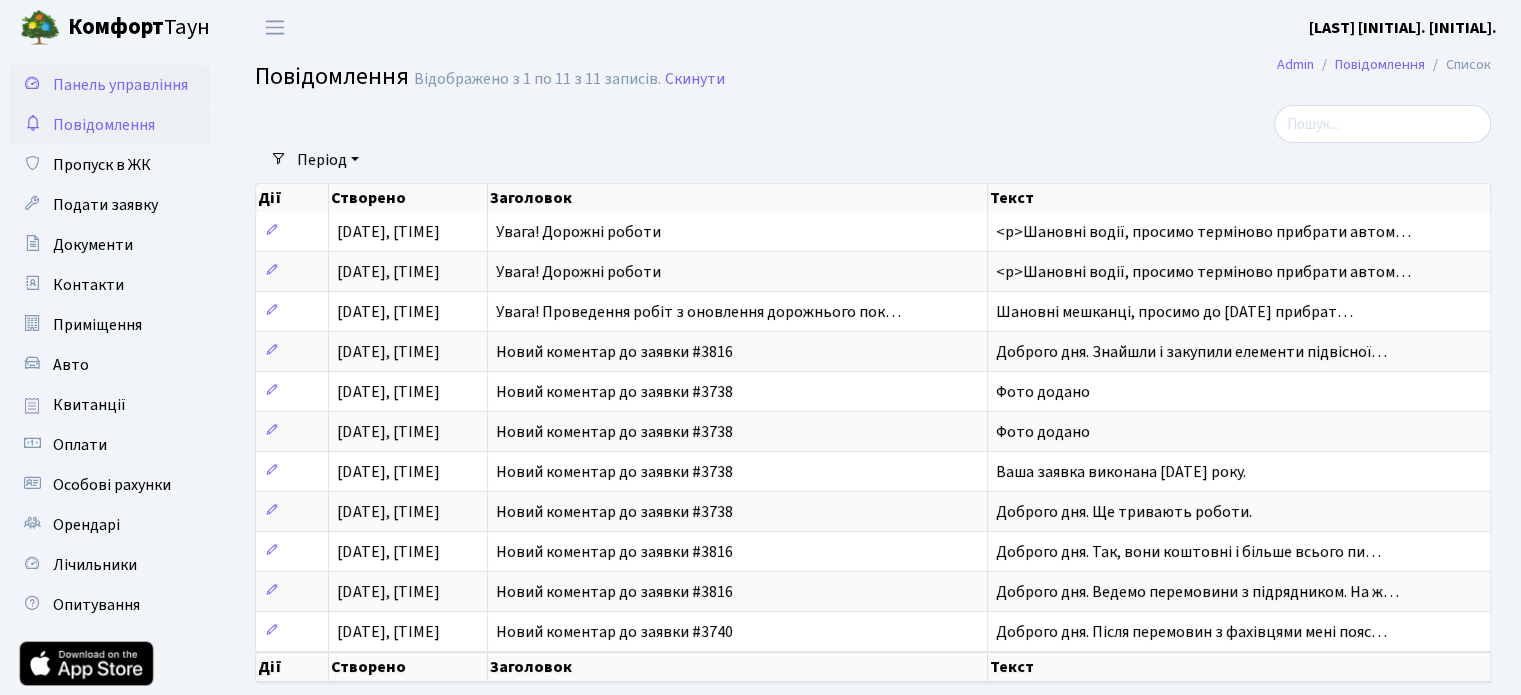 click on "Панель управління" at bounding box center (120, 85) 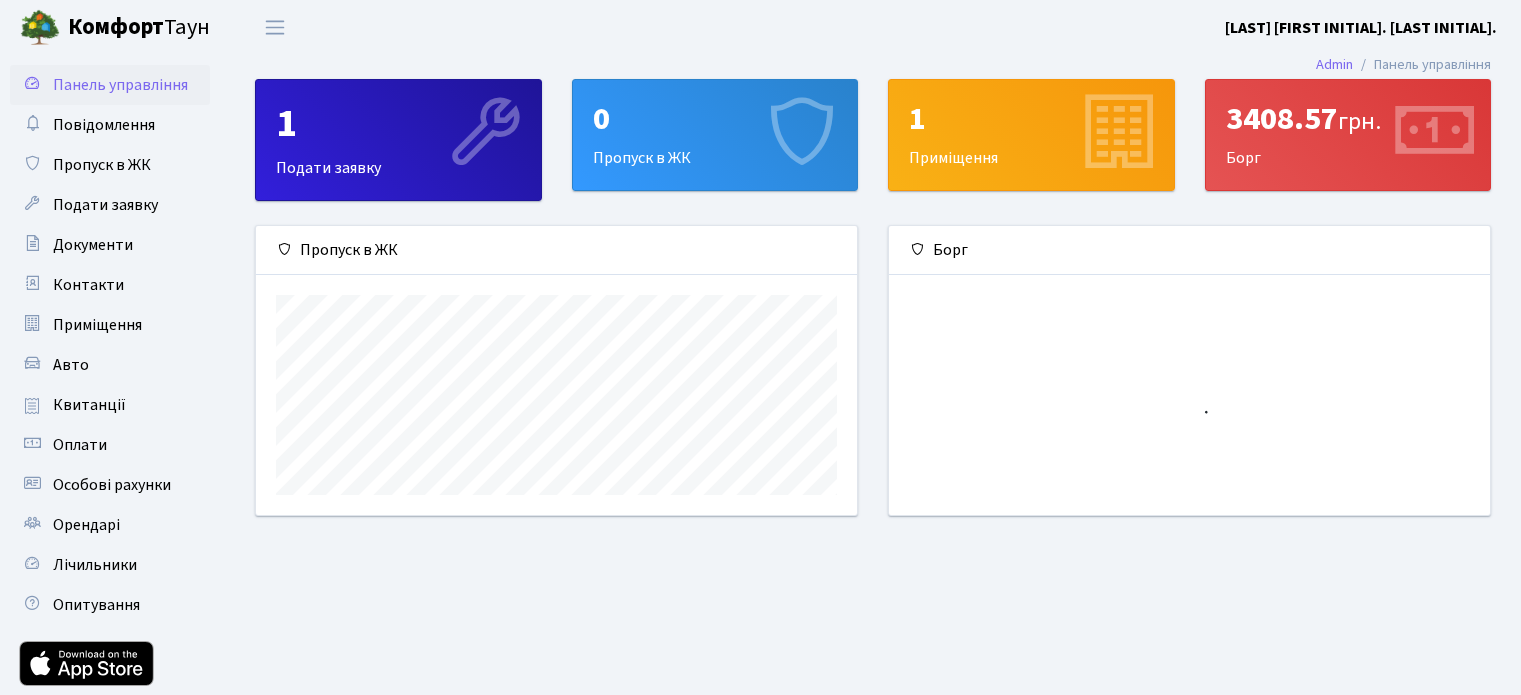 scroll, scrollTop: 0, scrollLeft: 0, axis: both 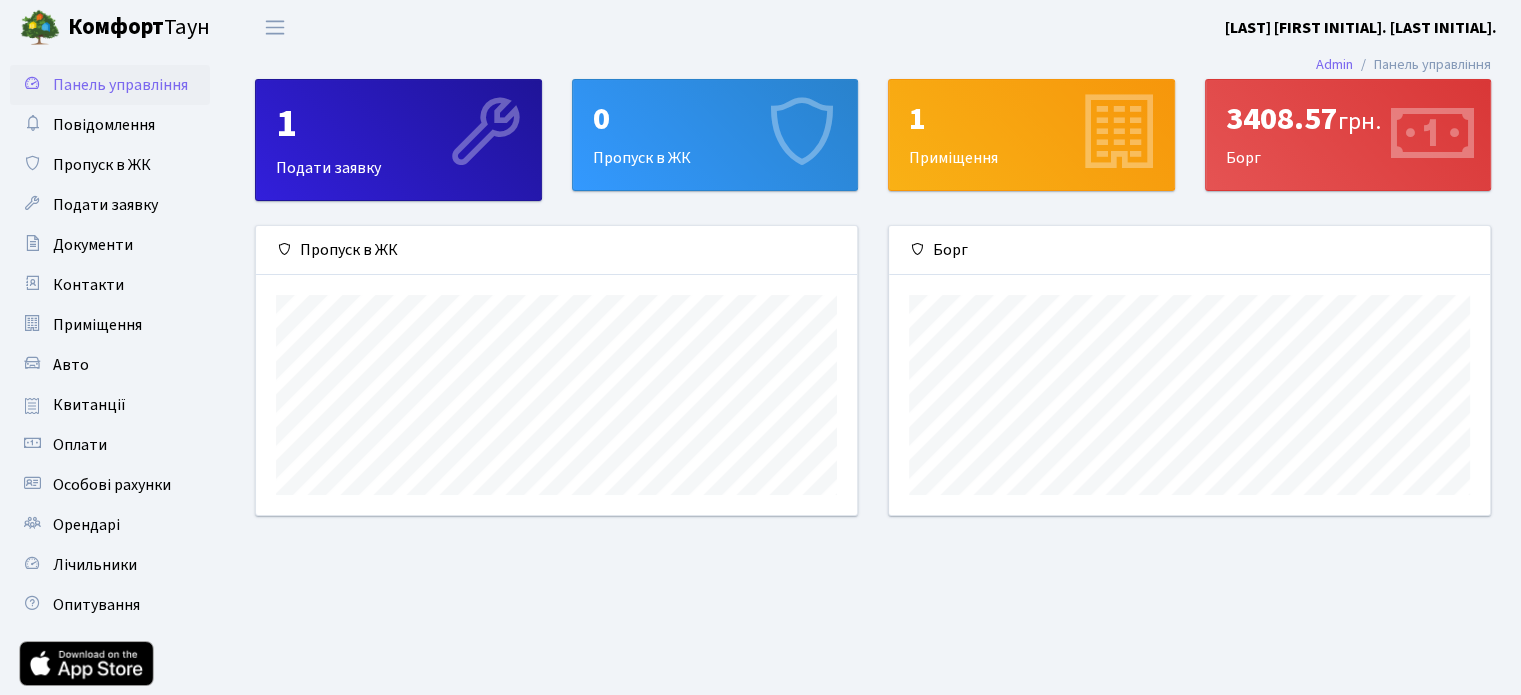 click on "3408.57  грн.
Борг" at bounding box center [1348, 135] 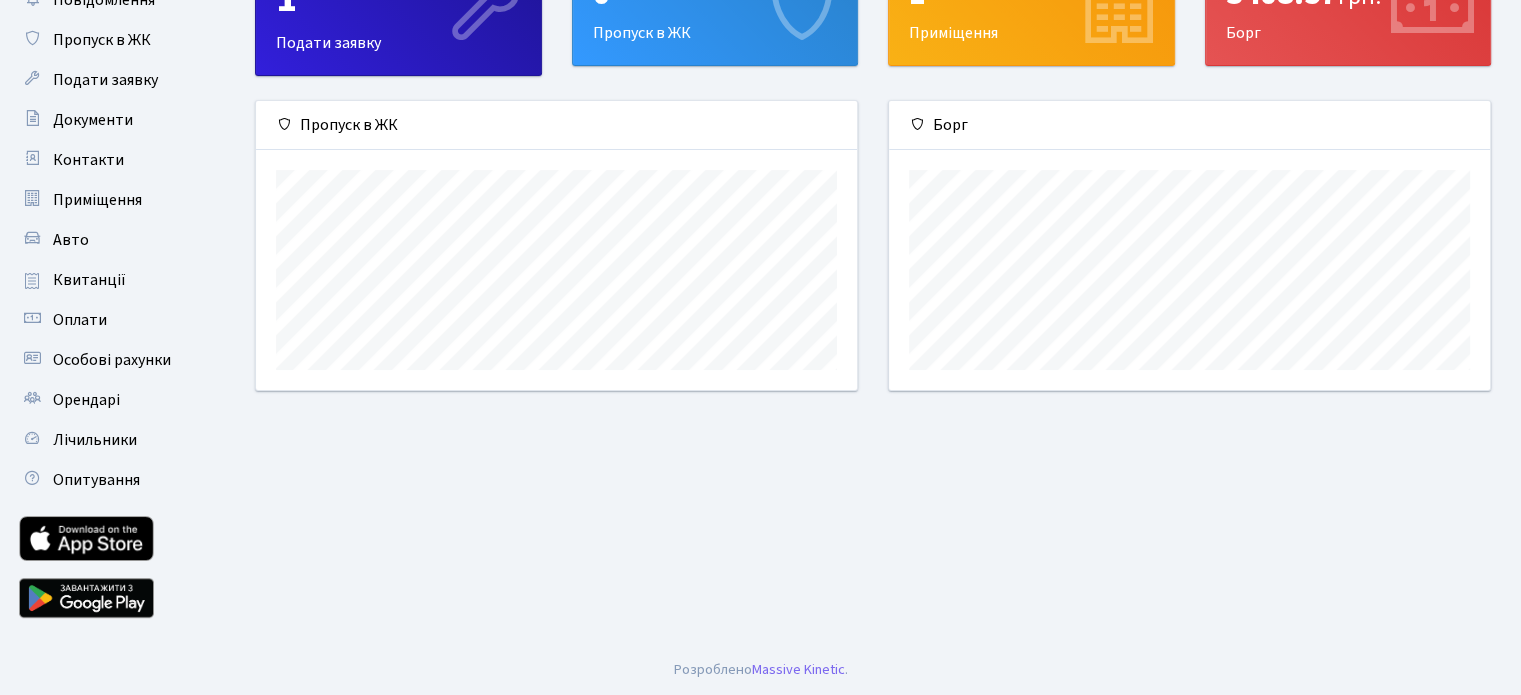 scroll, scrollTop: 0, scrollLeft: 0, axis: both 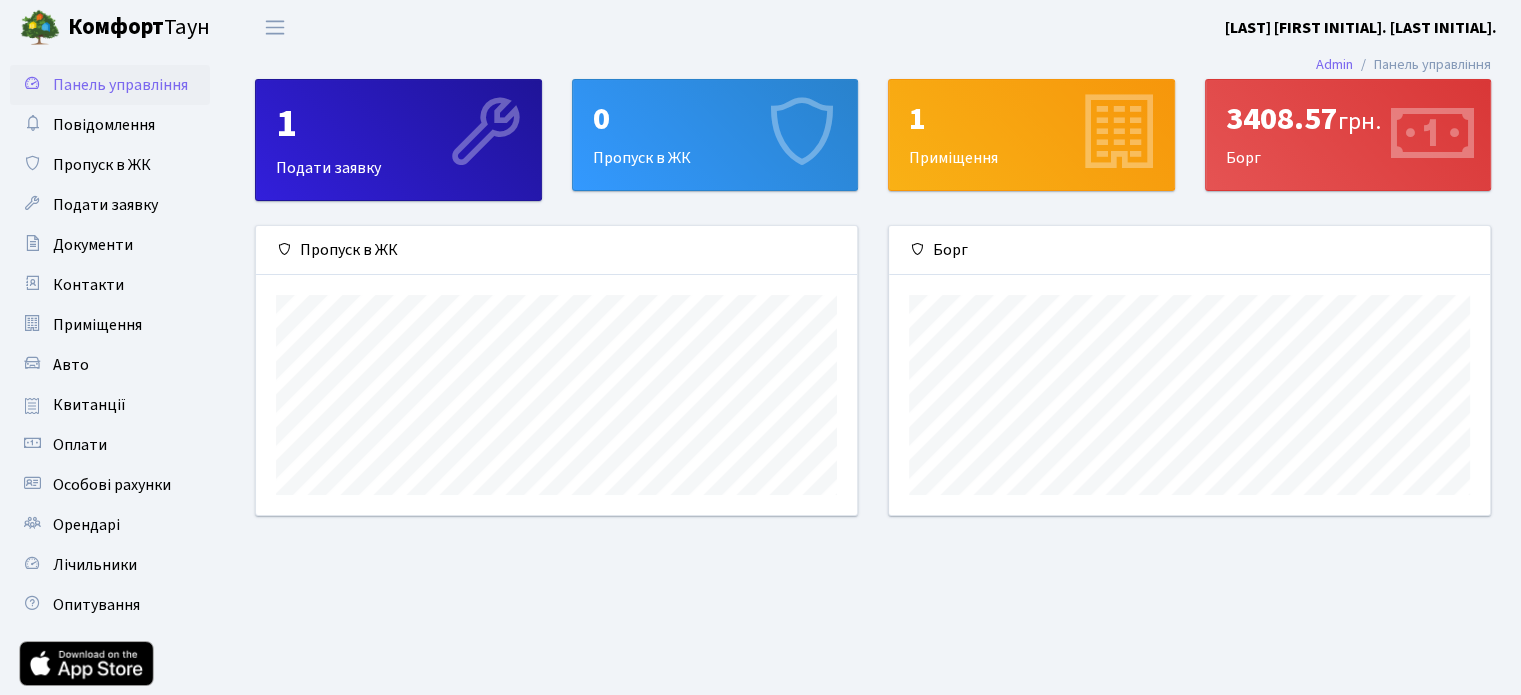 click on "3408.57  грн." at bounding box center (1348, 119) 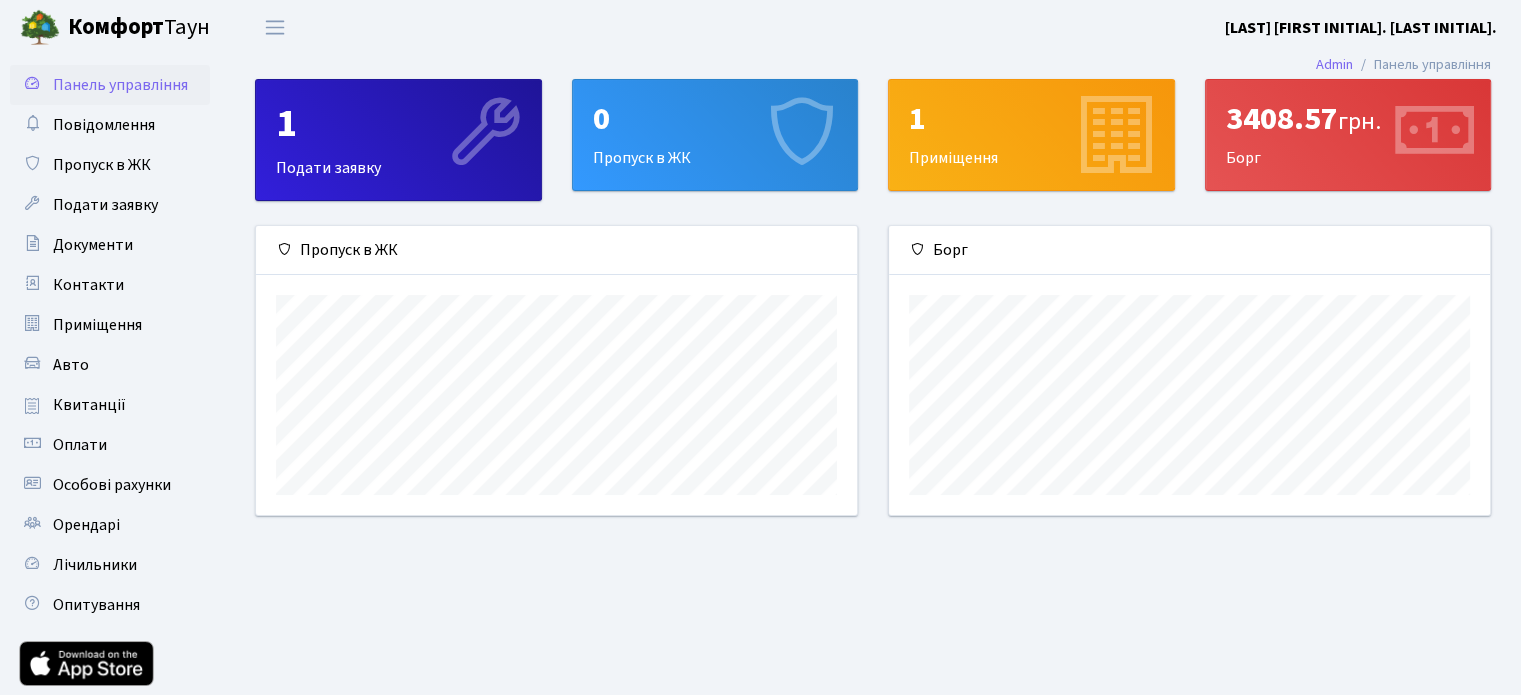 click on "1
Приміщення" at bounding box center [1031, 135] 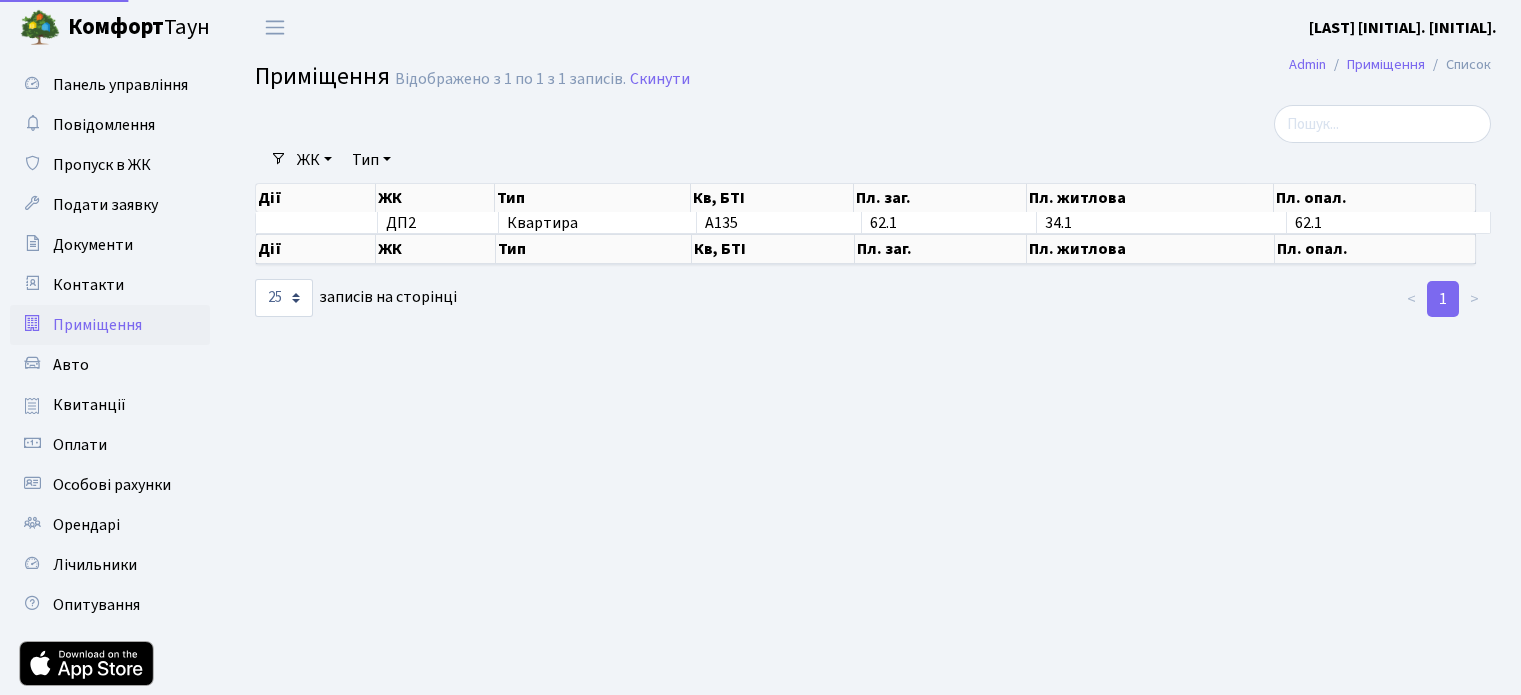 select on "25" 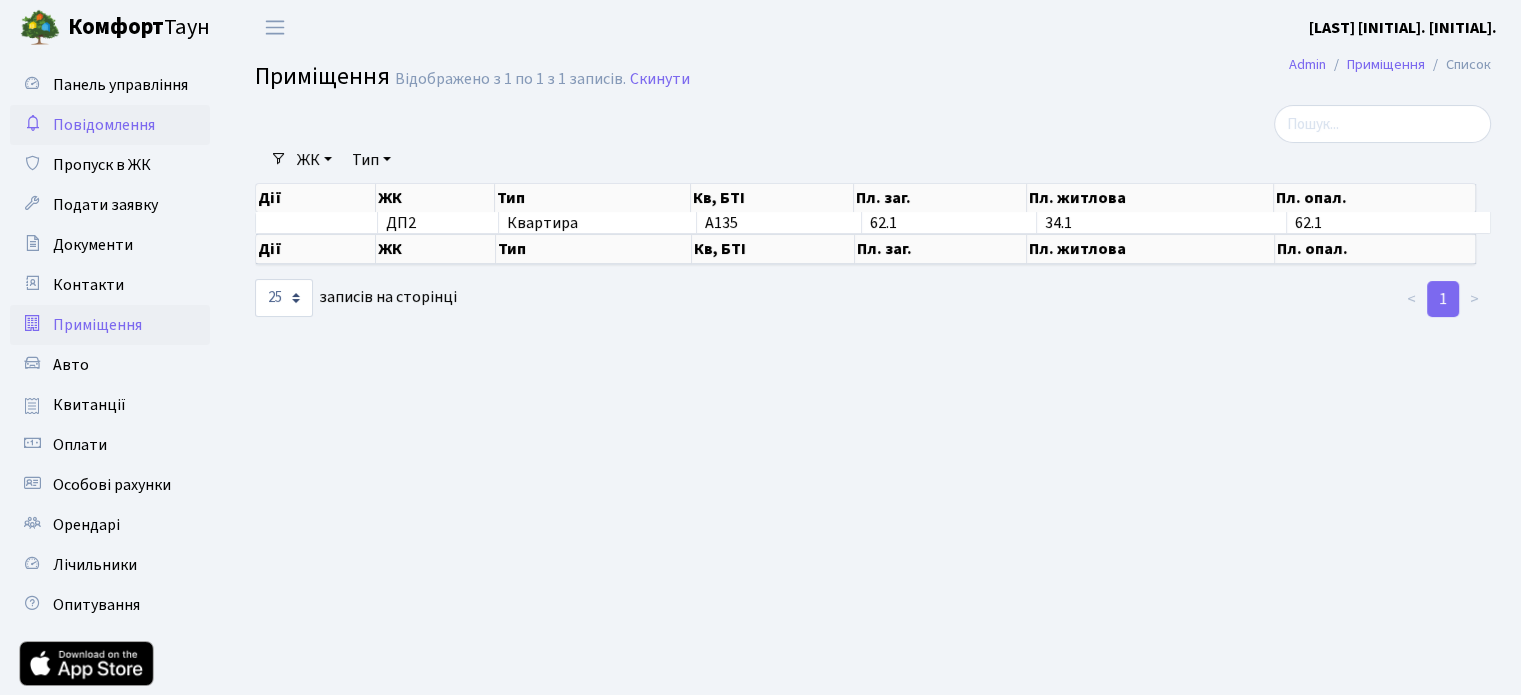 click on "Повідомлення" at bounding box center (104, 125) 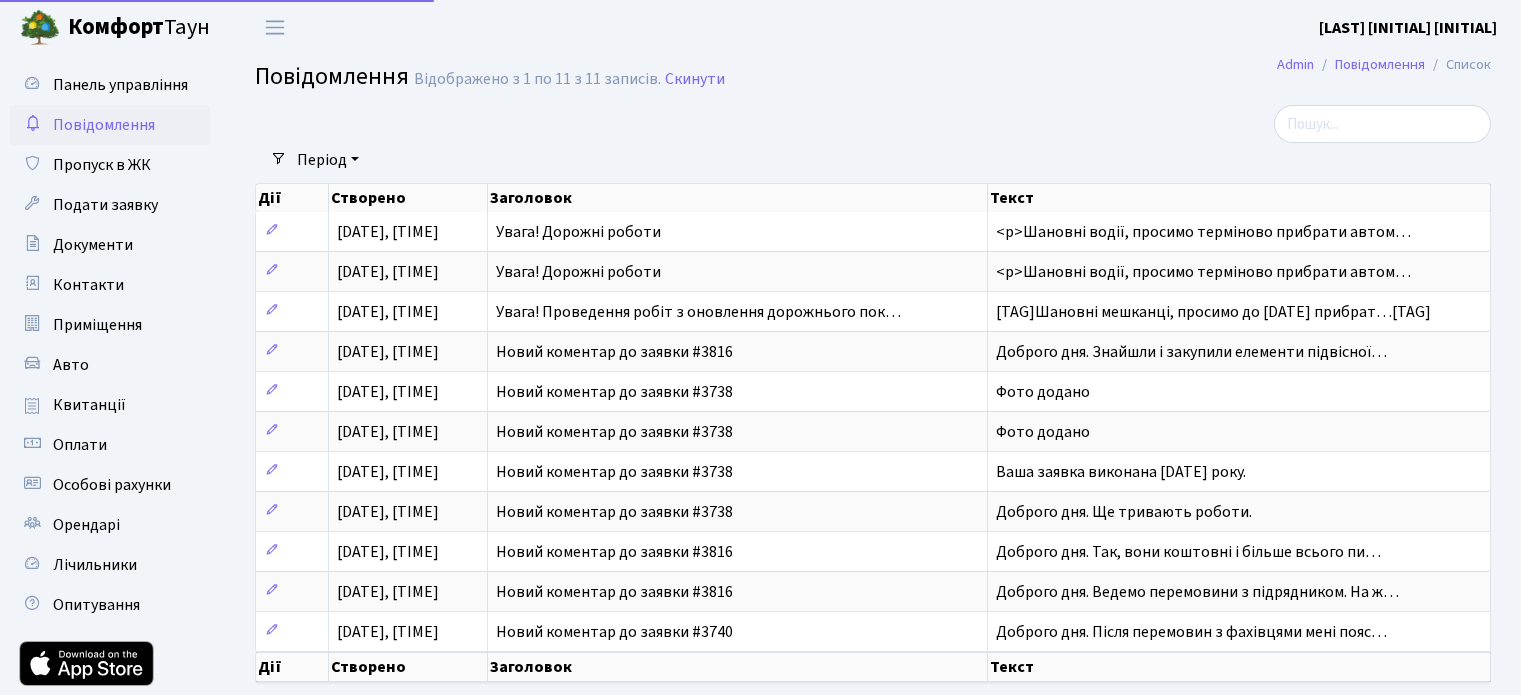 select on "25" 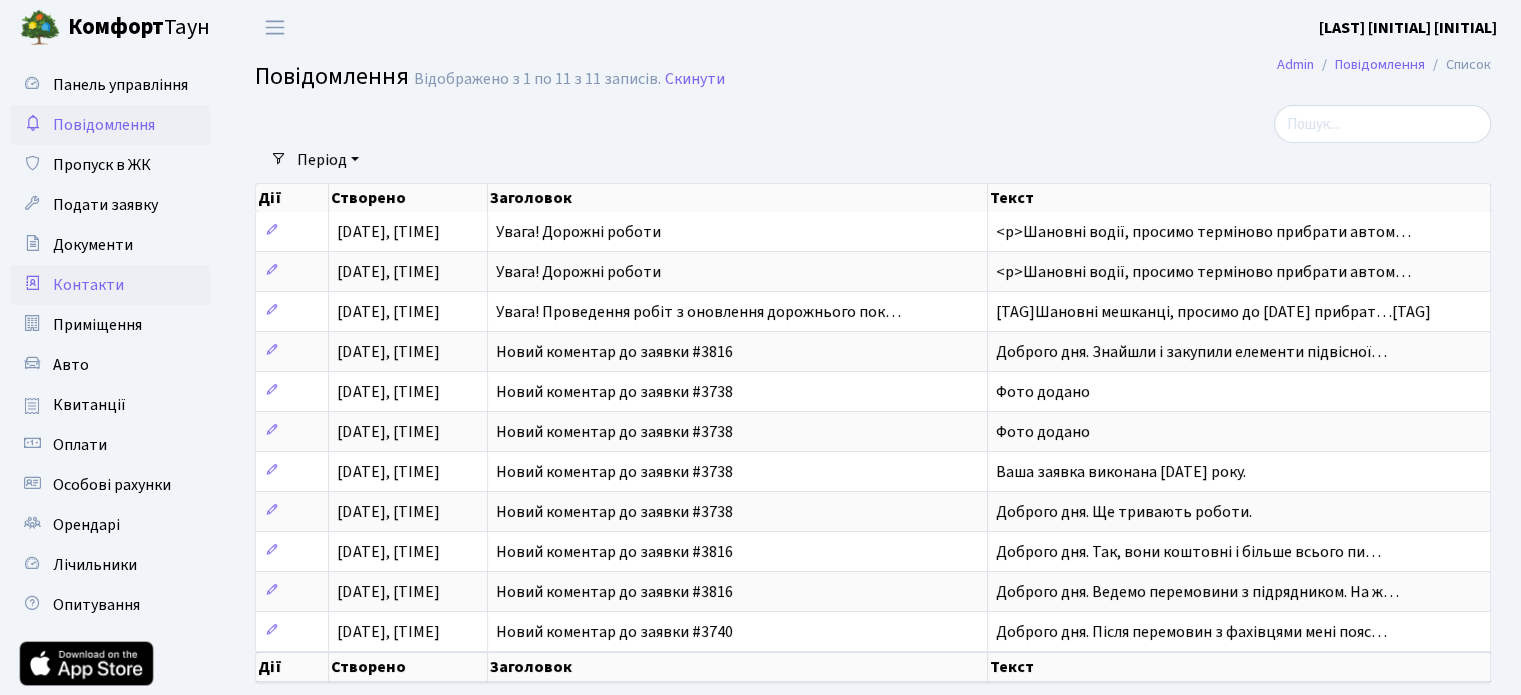 click on "Контакти" at bounding box center (88, 285) 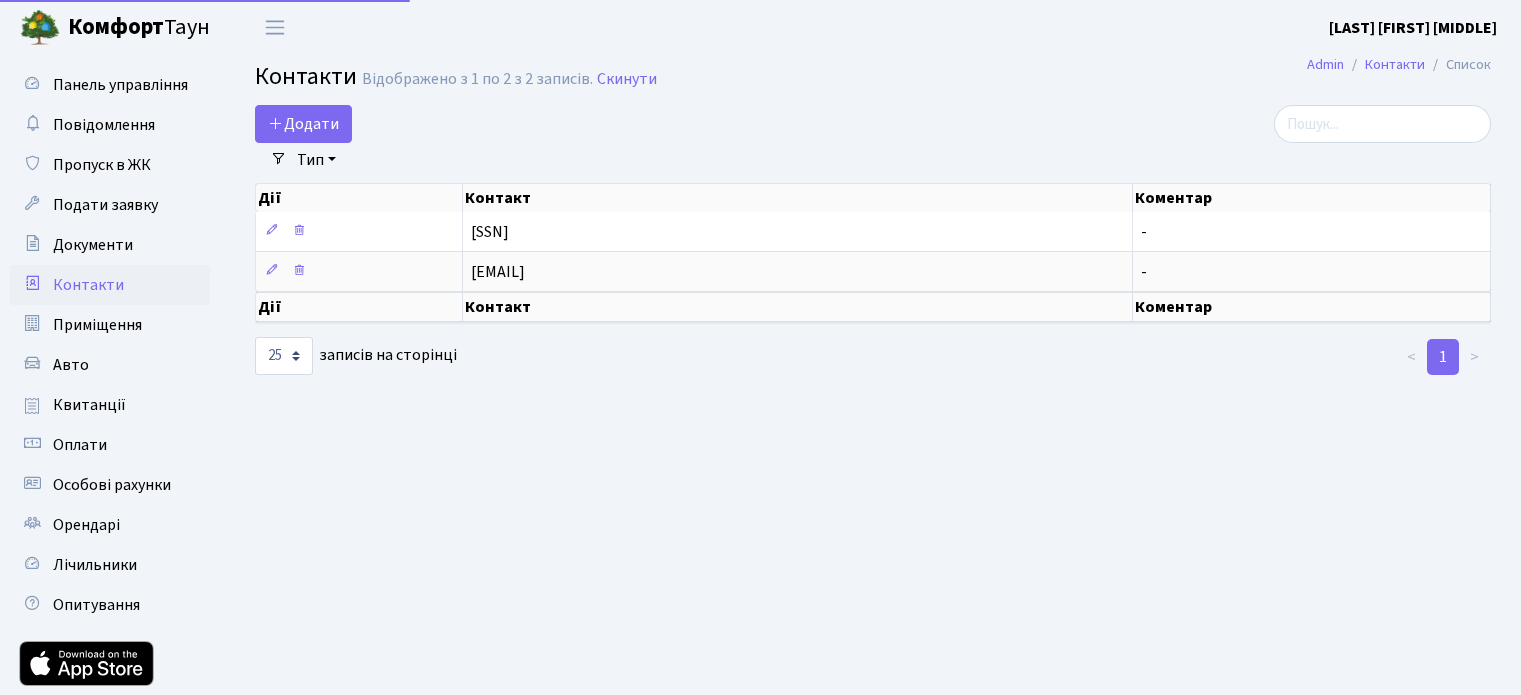 select on "25" 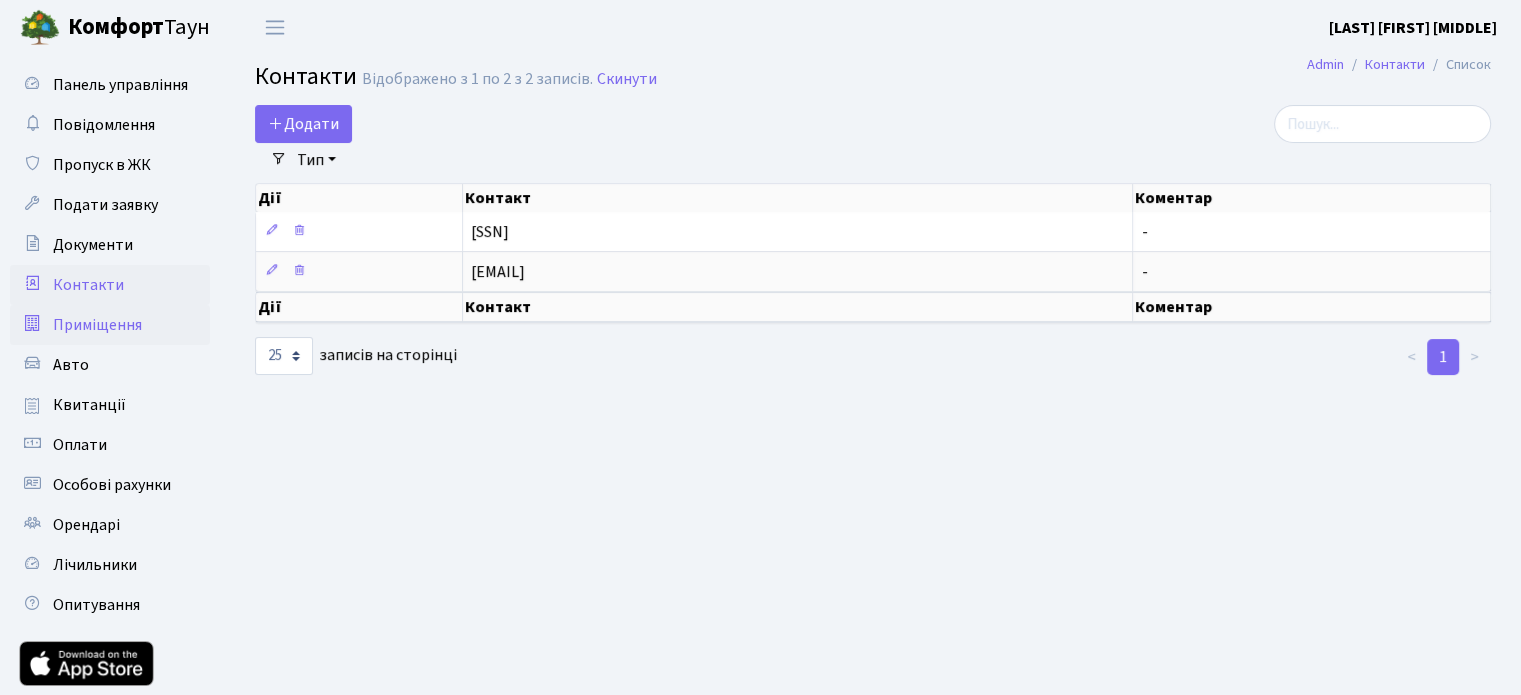 click on "Приміщення" at bounding box center (97, 325) 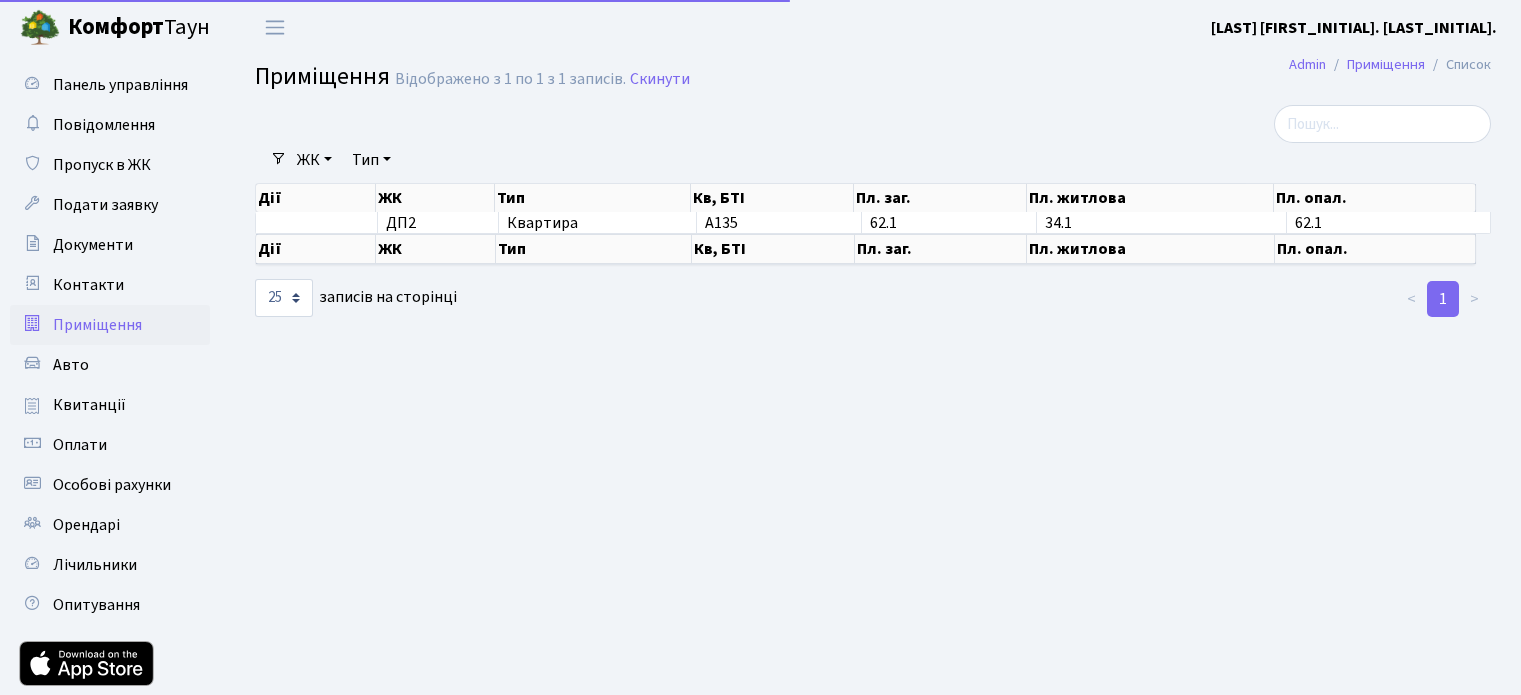 select on "25" 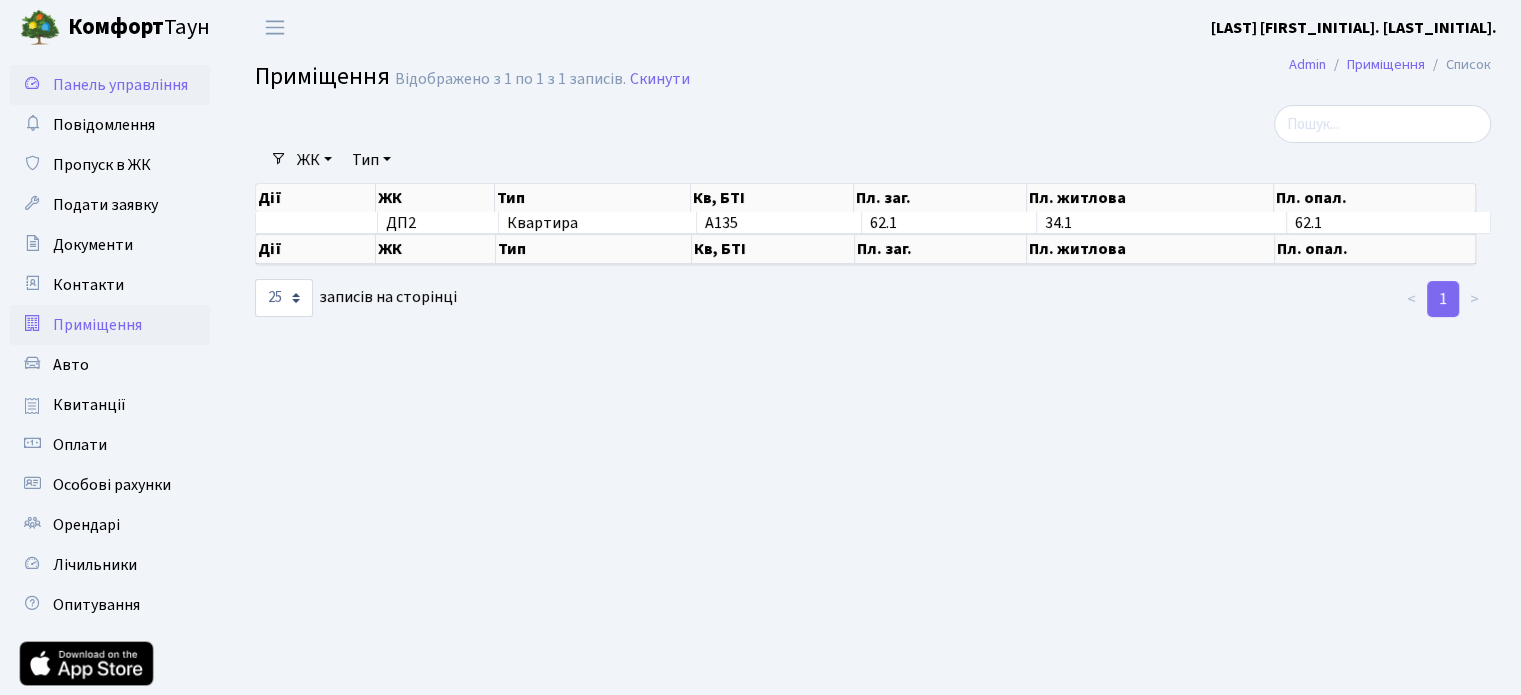 click on "Панель управління" at bounding box center [120, 85] 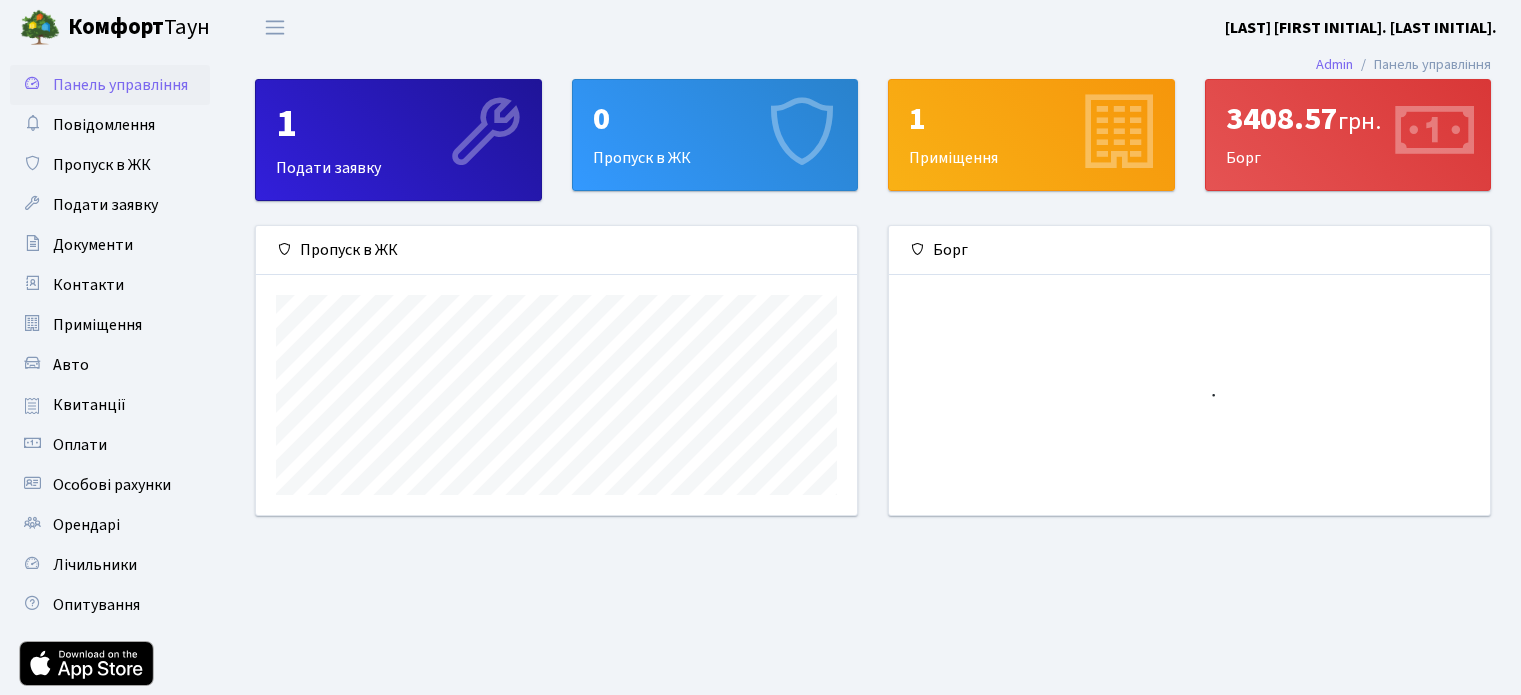 scroll, scrollTop: 0, scrollLeft: 0, axis: both 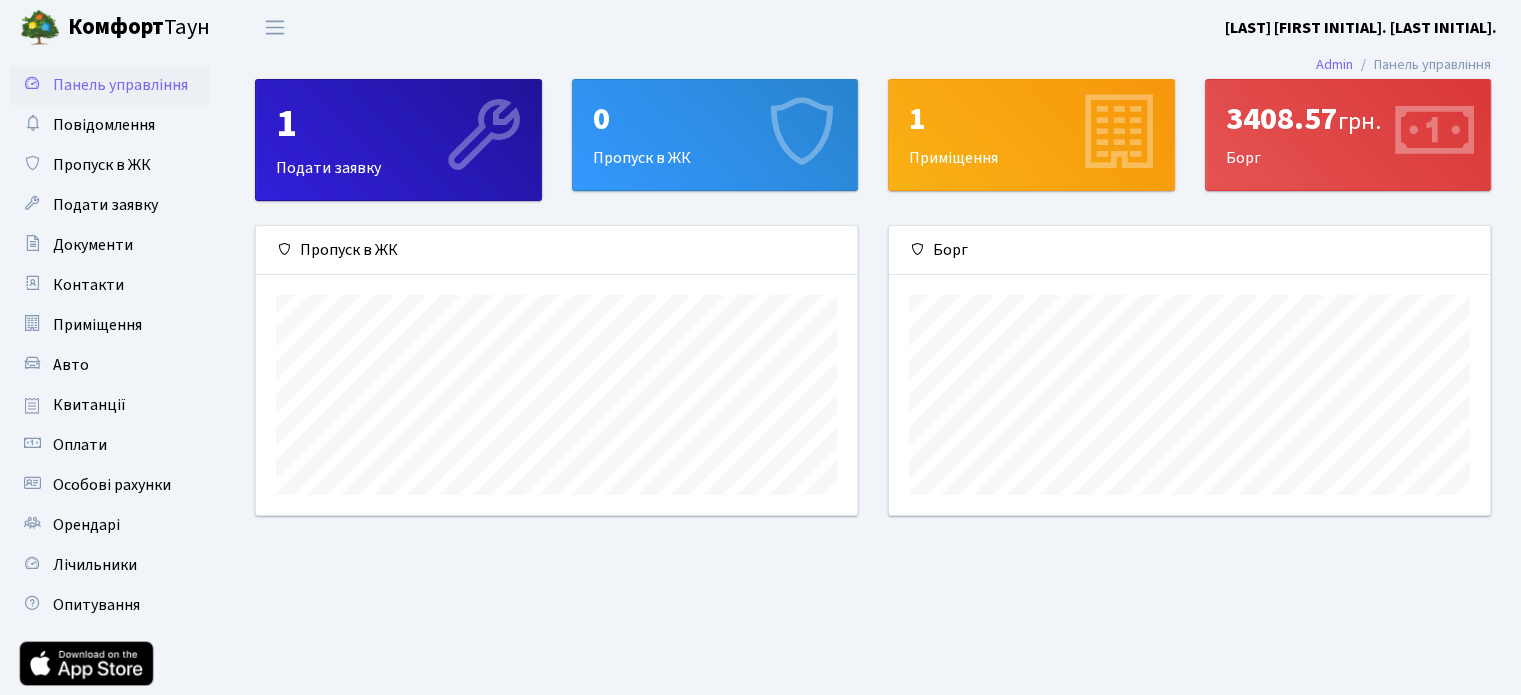 click on "1" at bounding box center (398, 124) 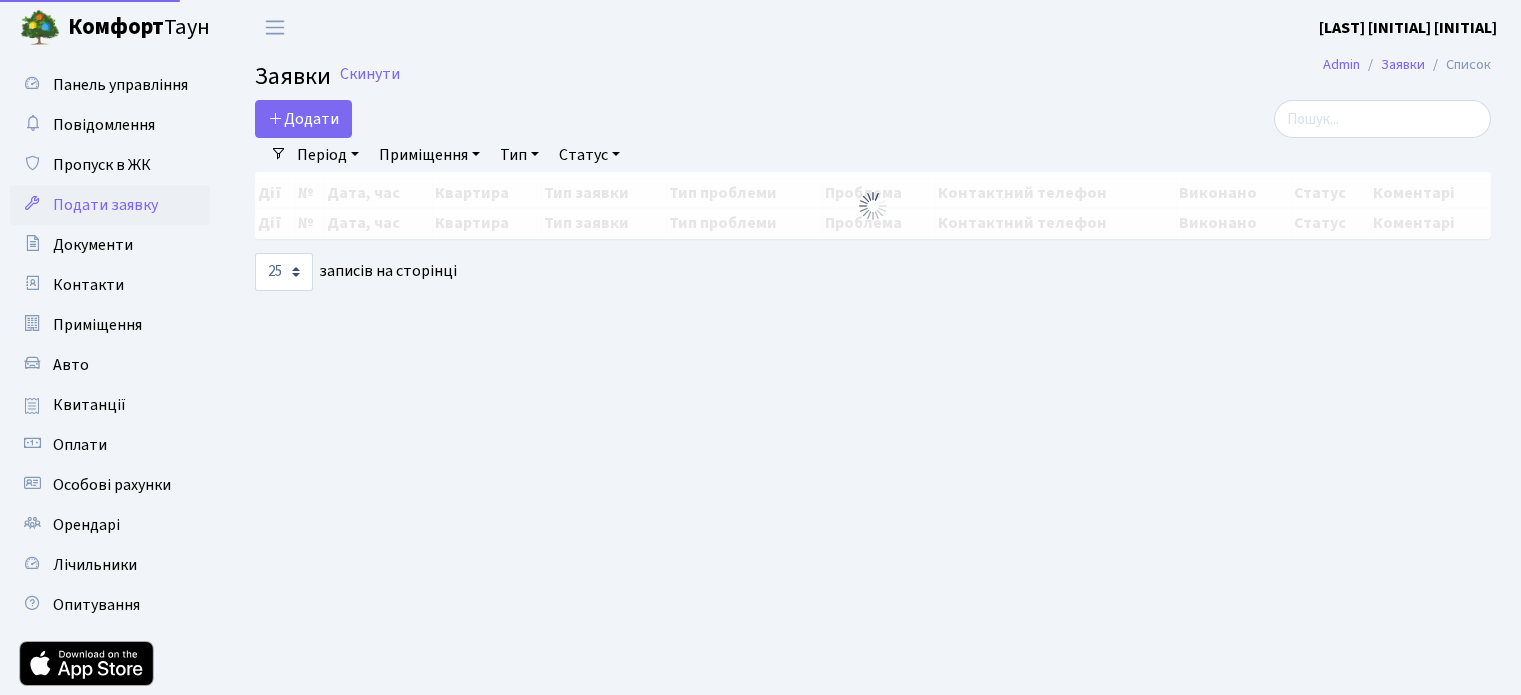 select on "25" 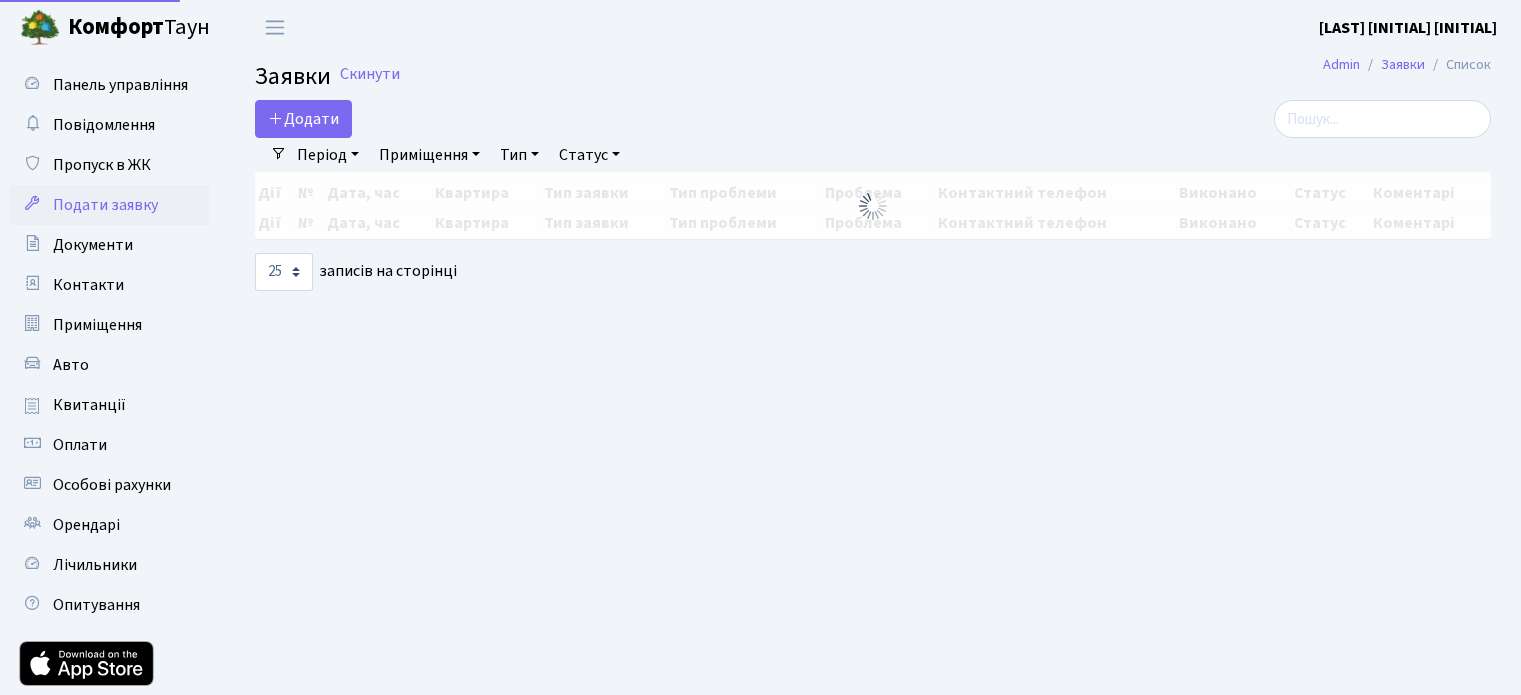 scroll, scrollTop: 0, scrollLeft: 0, axis: both 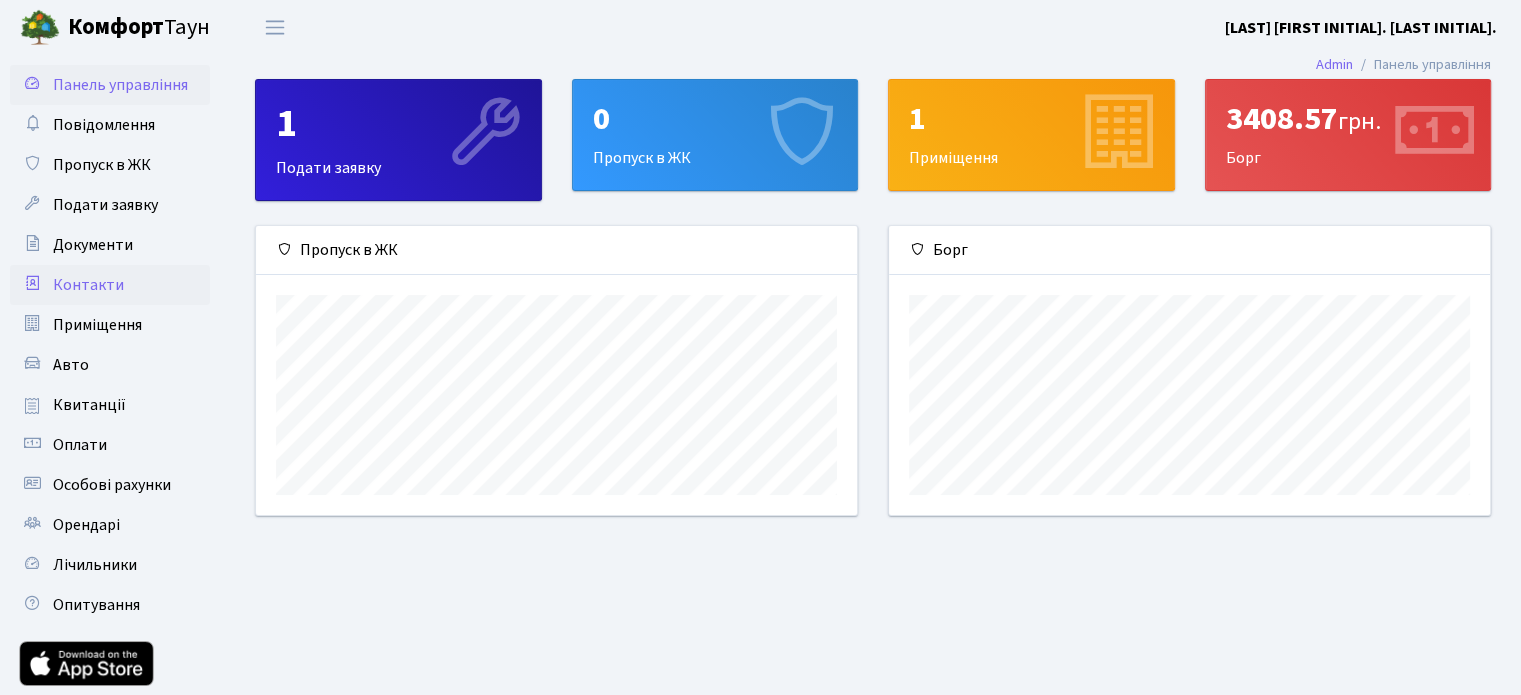 click on "Контакти" at bounding box center [88, 285] 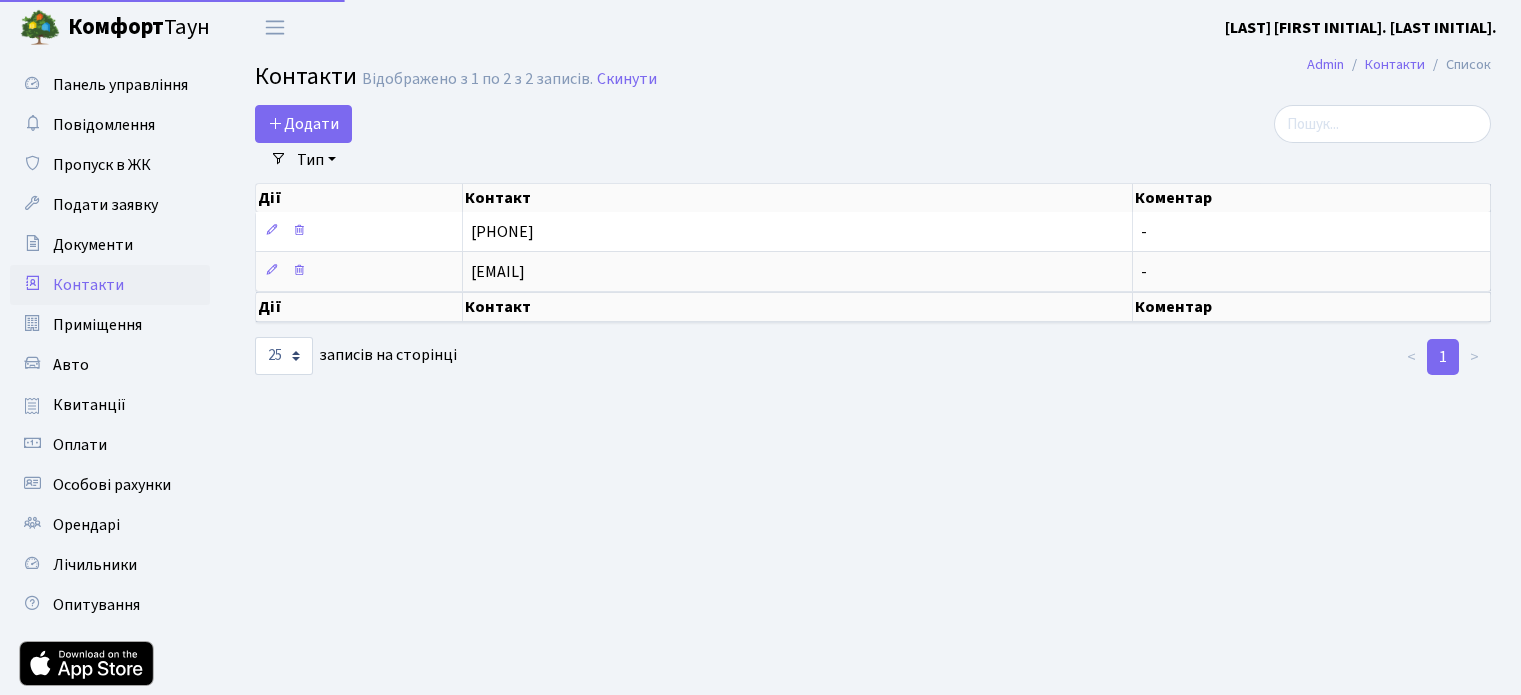 select on "25" 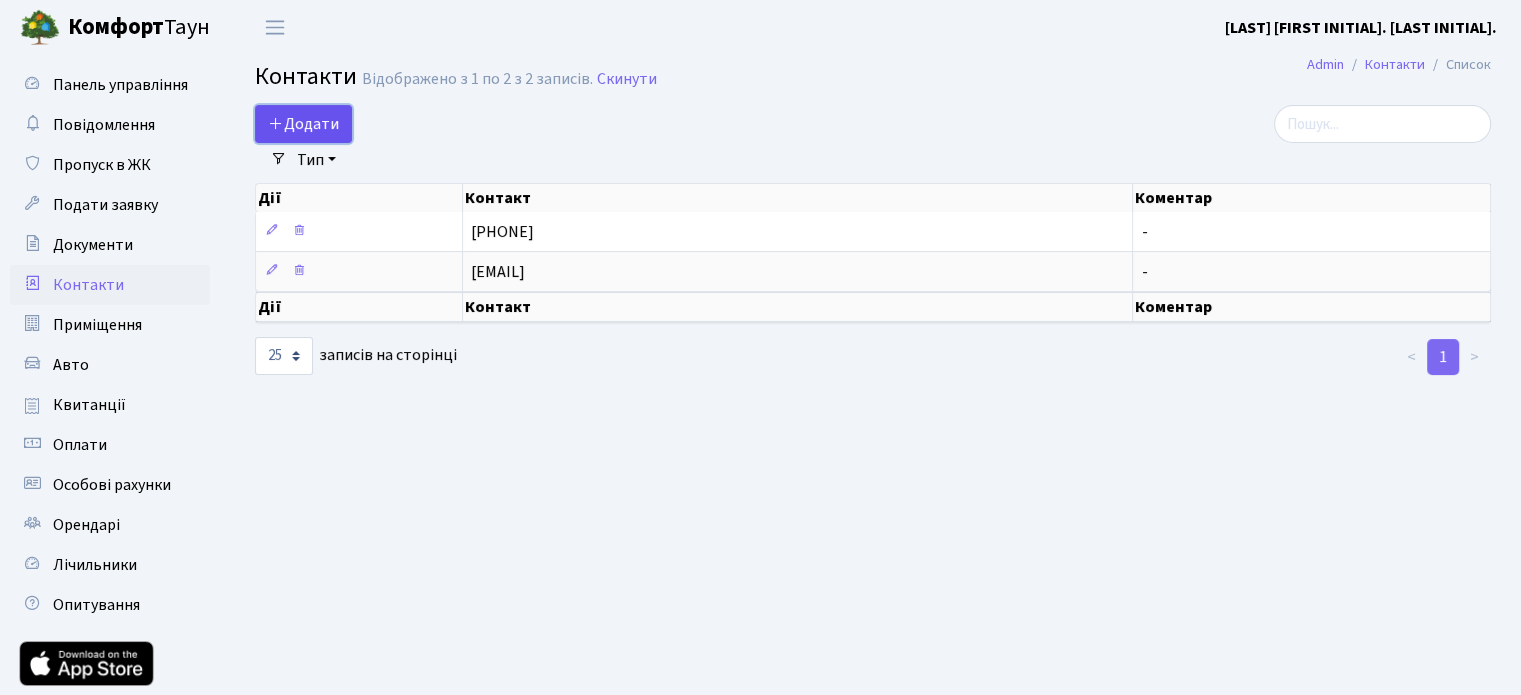 click on "Додати" at bounding box center (303, 124) 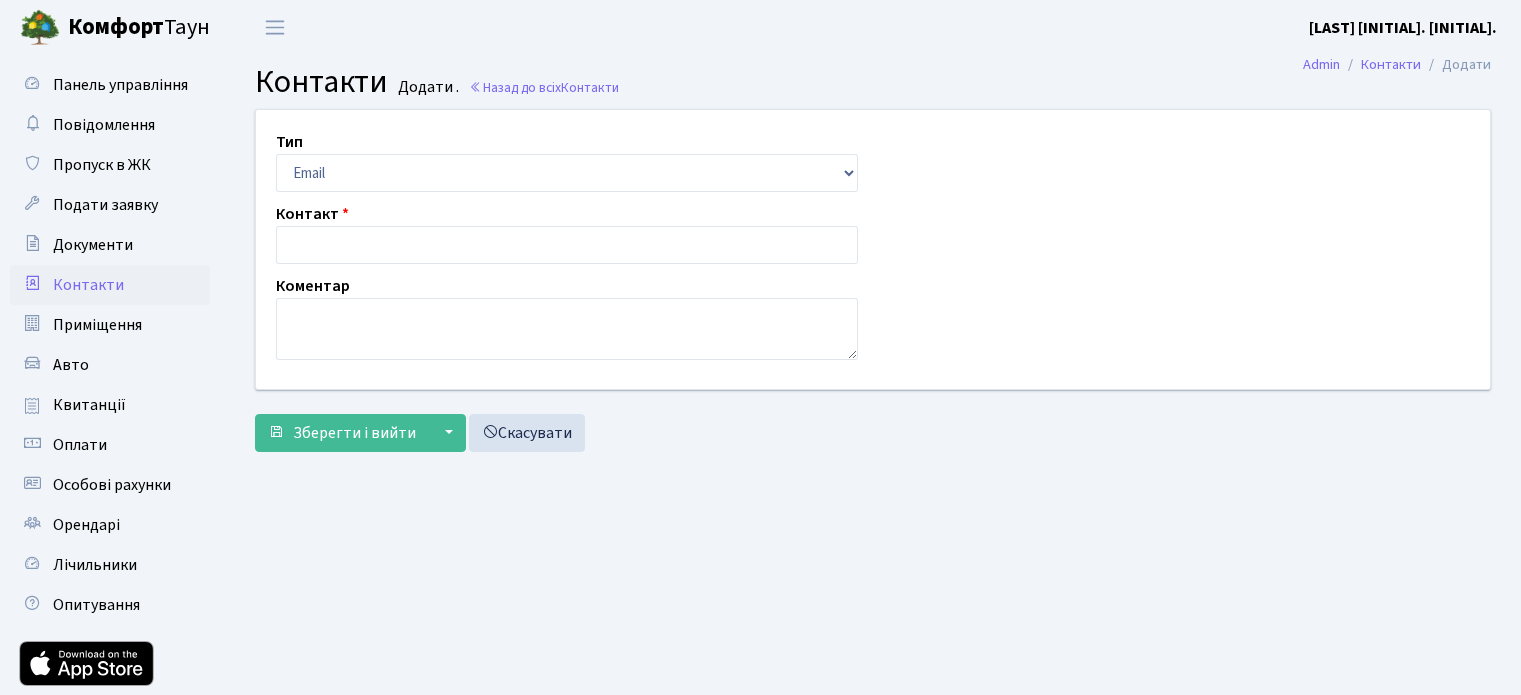 scroll, scrollTop: 0, scrollLeft: 0, axis: both 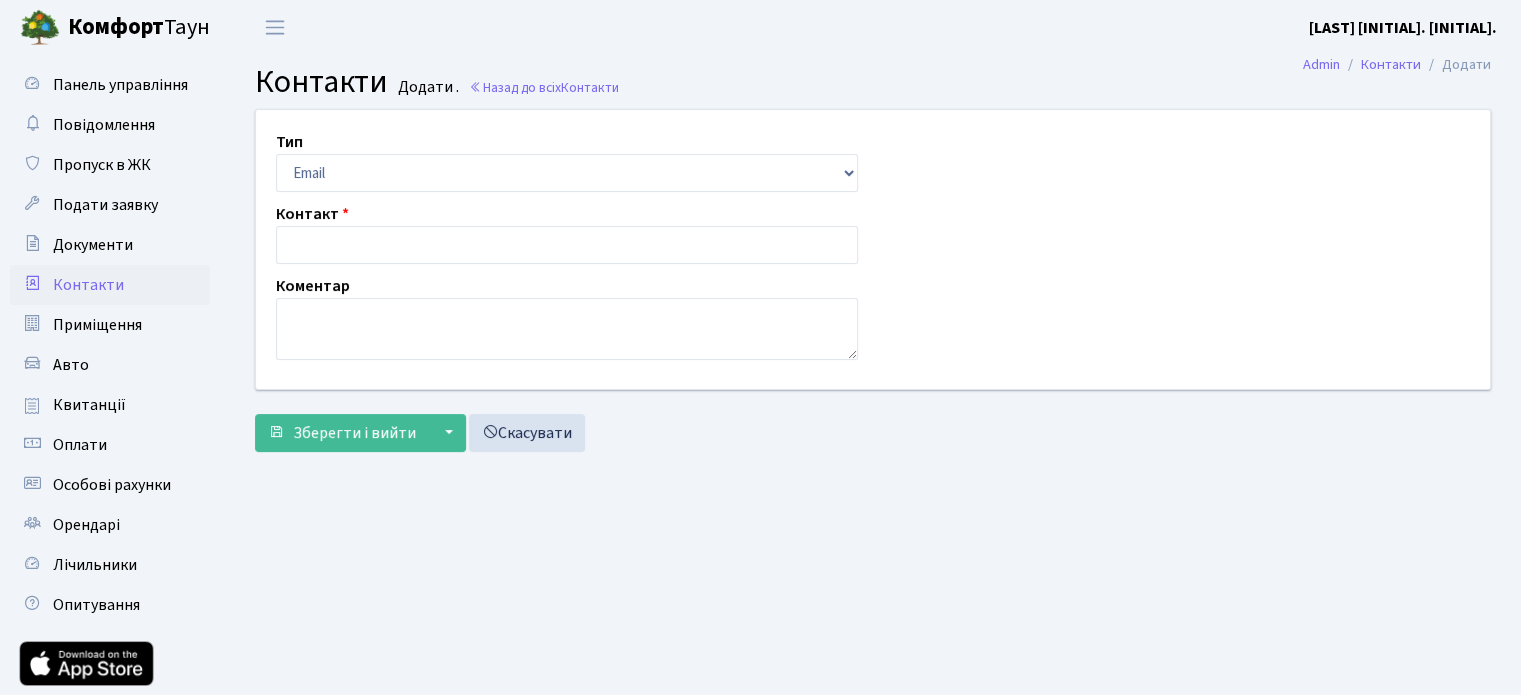 drag, startPoint x: 334, startPoint y: 133, endPoint x: 383, endPoint y: 165, distance: 58.5235 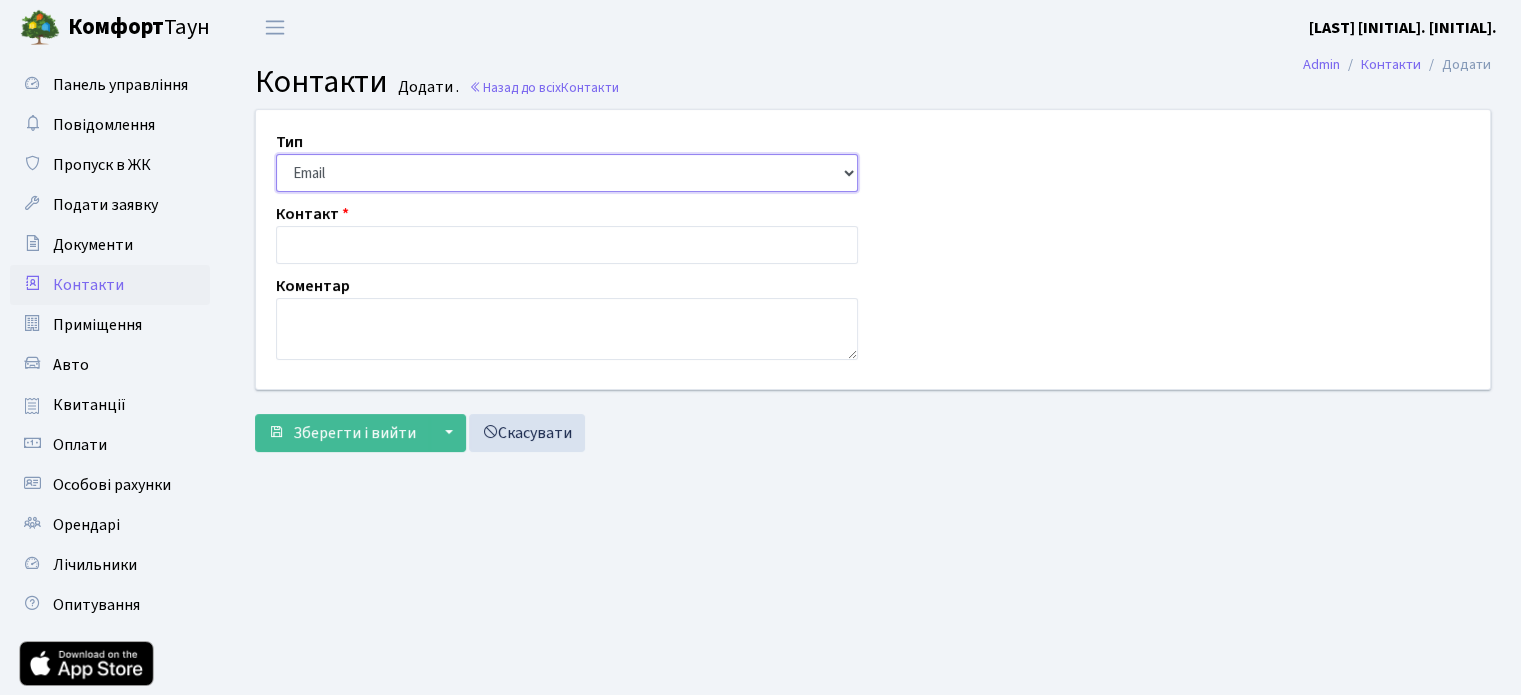 click on "Email
Телефон" at bounding box center (567, 173) 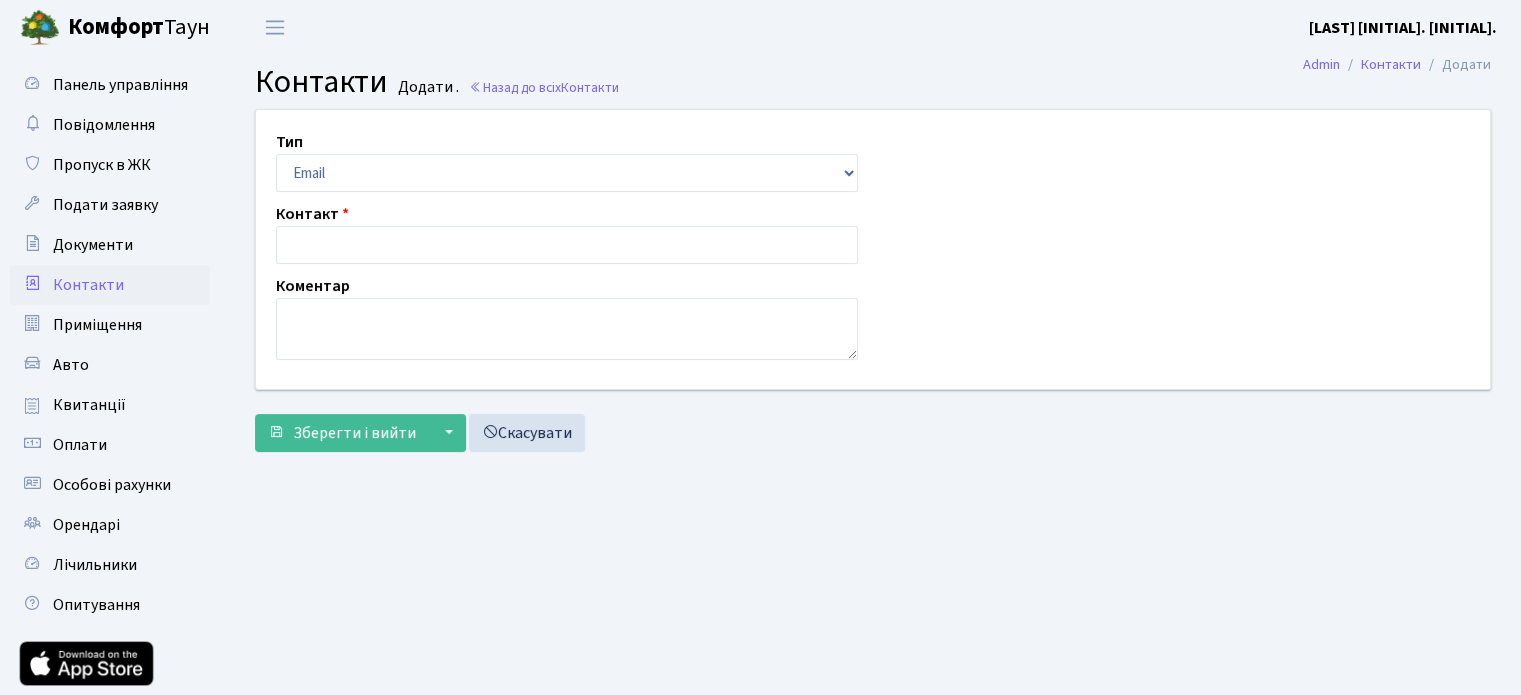 click on "Коментар" at bounding box center (567, 317) 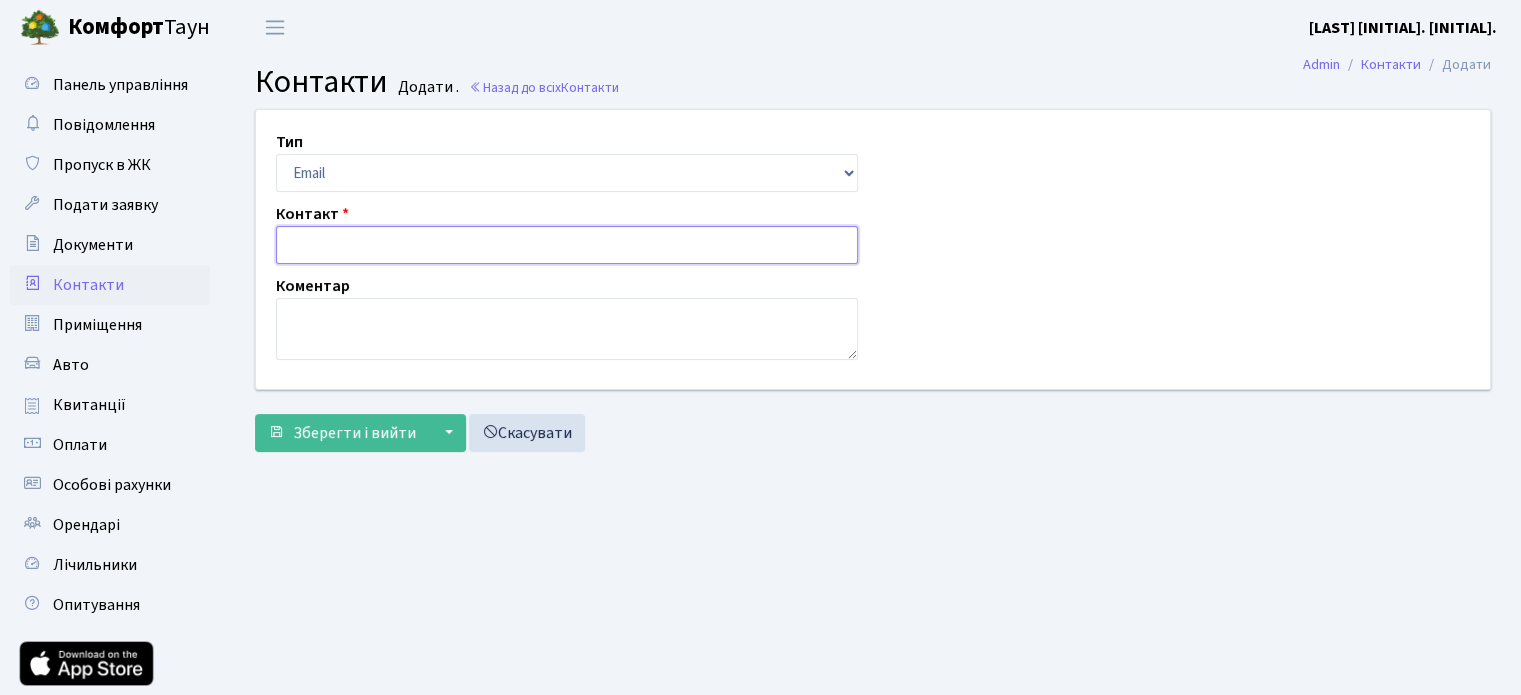 click at bounding box center (567, 245) 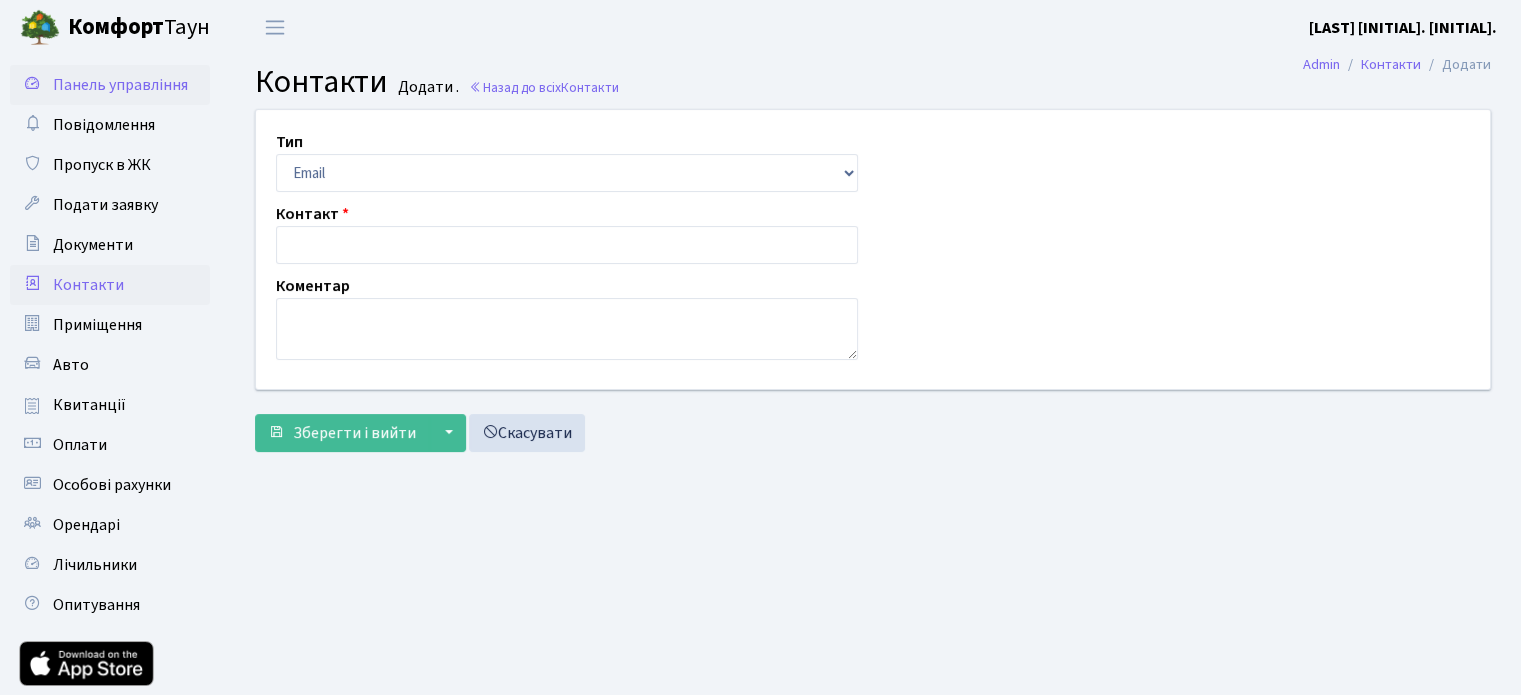 click on "Панель управління" at bounding box center (120, 85) 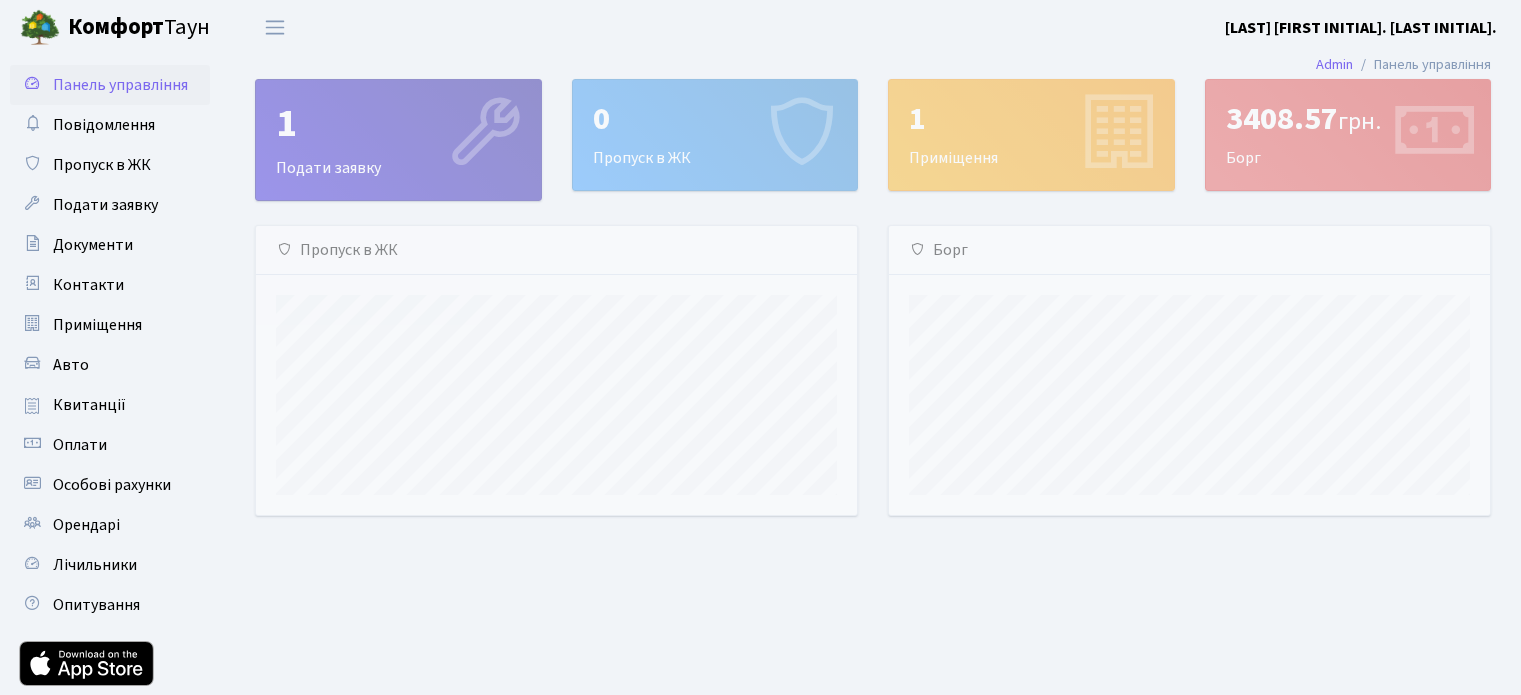 scroll, scrollTop: 0, scrollLeft: 0, axis: both 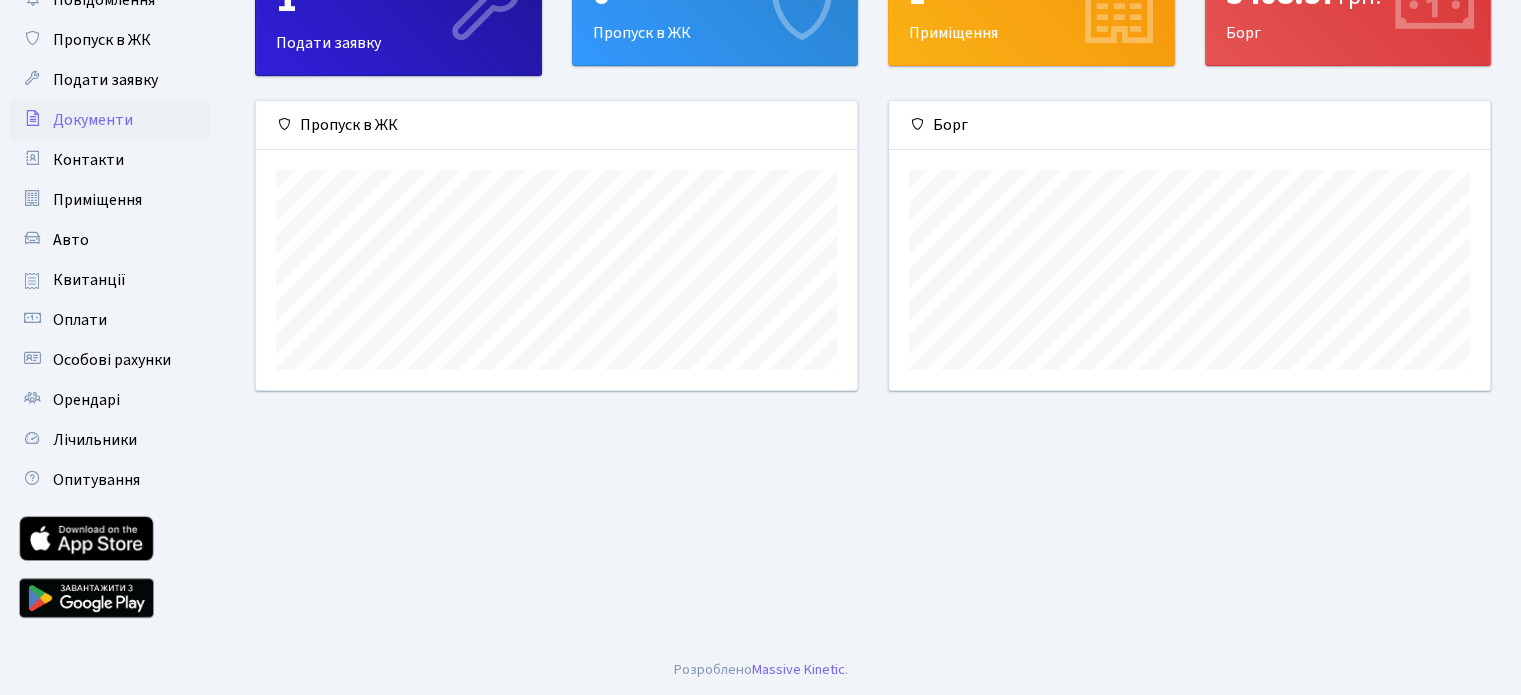 click on "Документи" at bounding box center [93, 120] 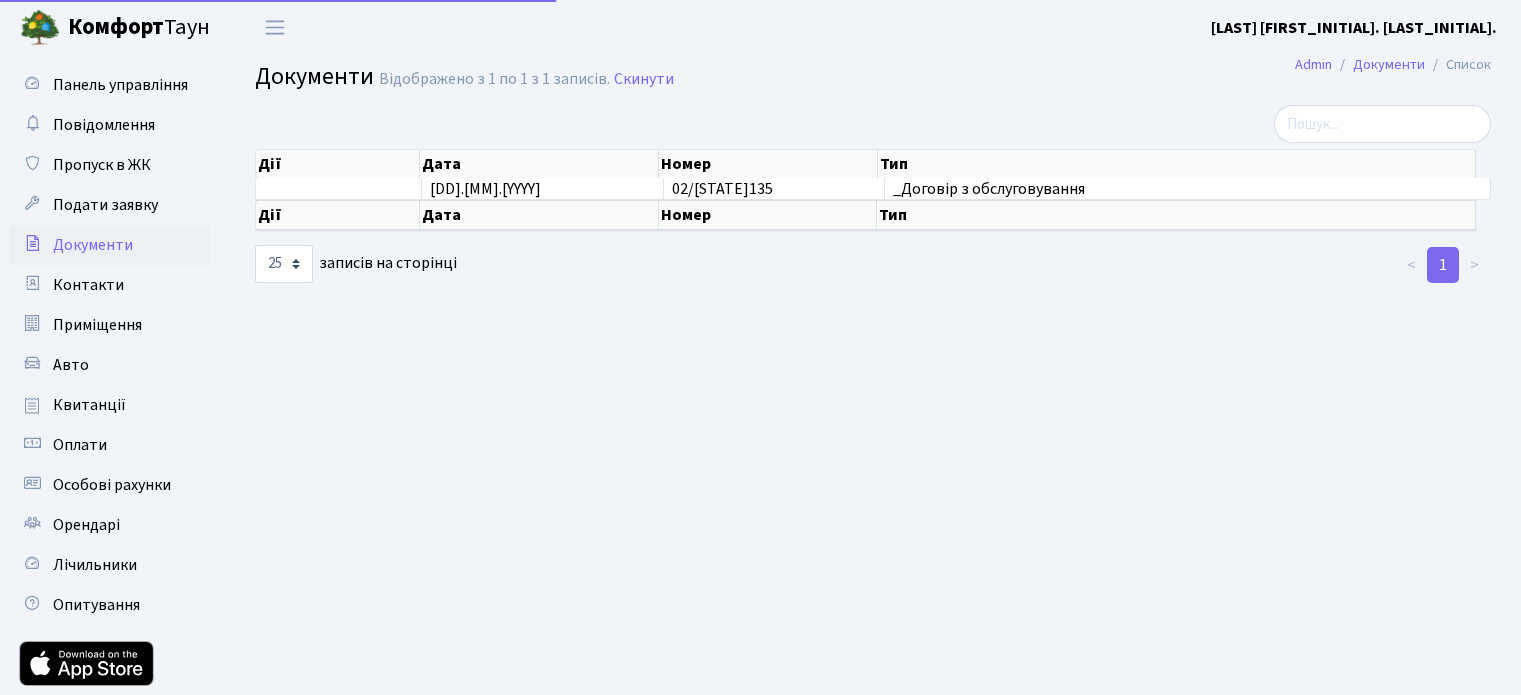 select on "25" 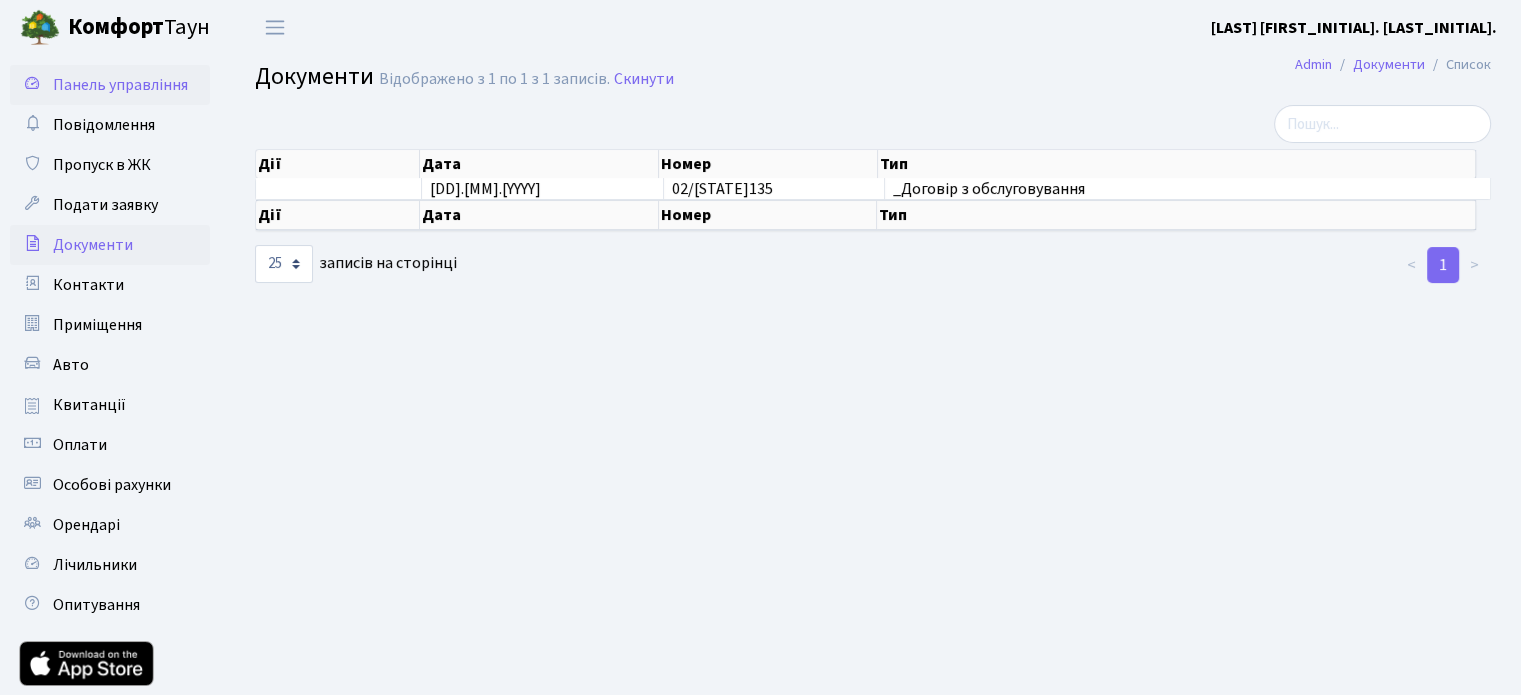 click on "Панель управління" at bounding box center (120, 85) 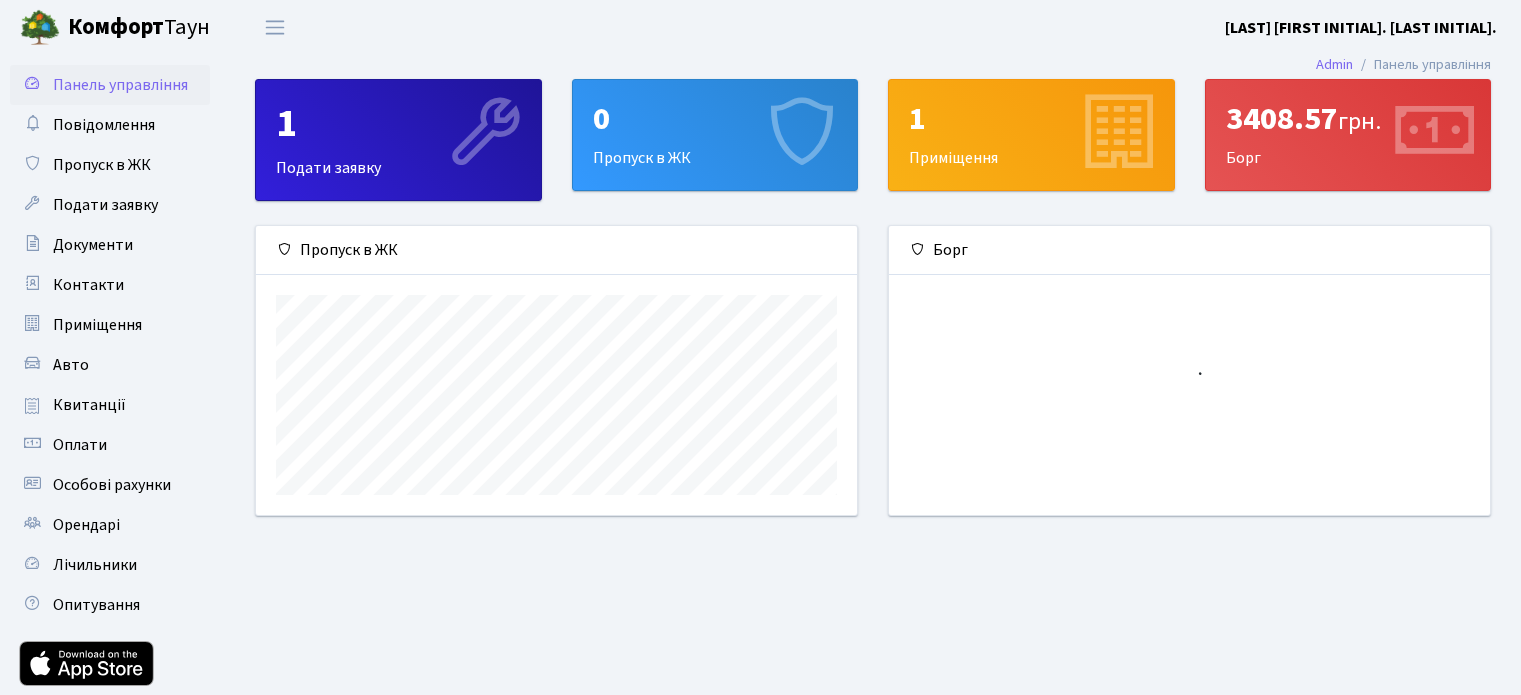 scroll, scrollTop: 0, scrollLeft: 0, axis: both 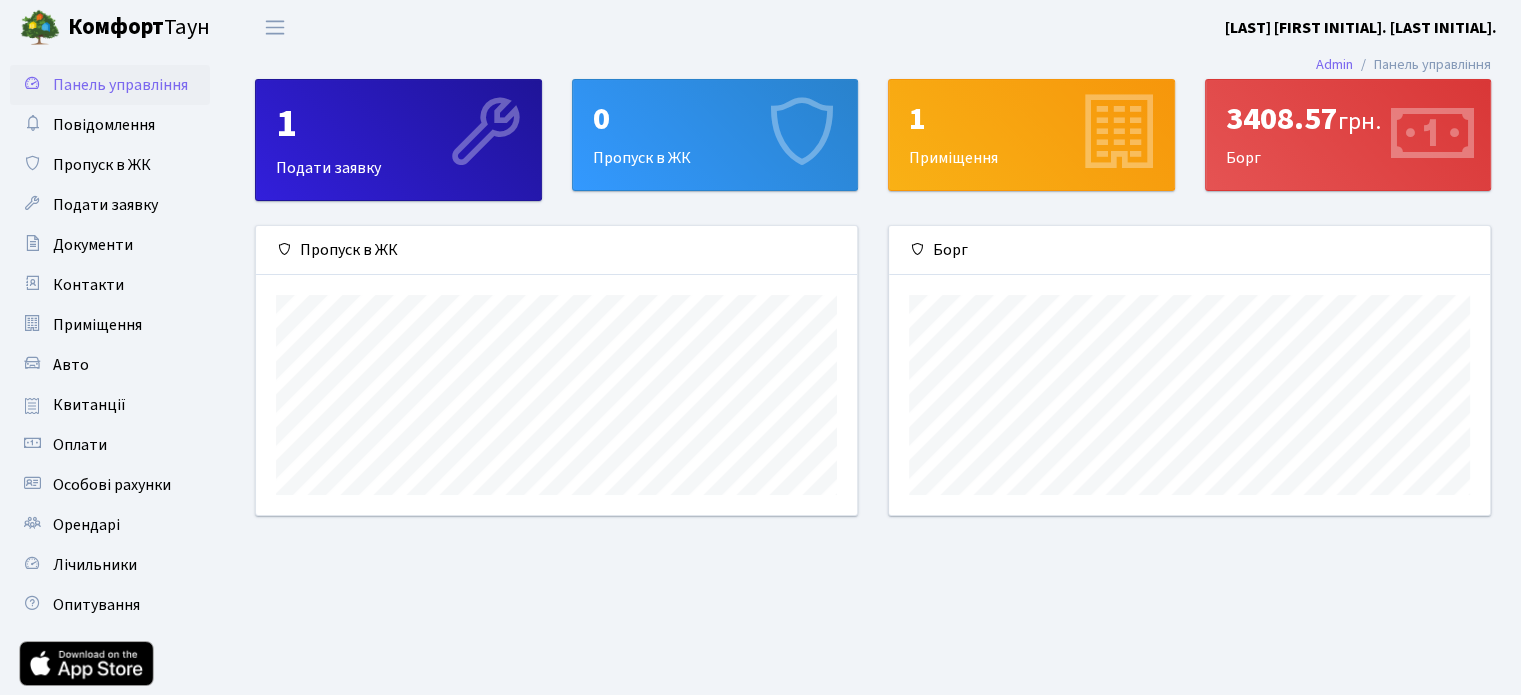 click on "3408.57  грн." at bounding box center [1348, 119] 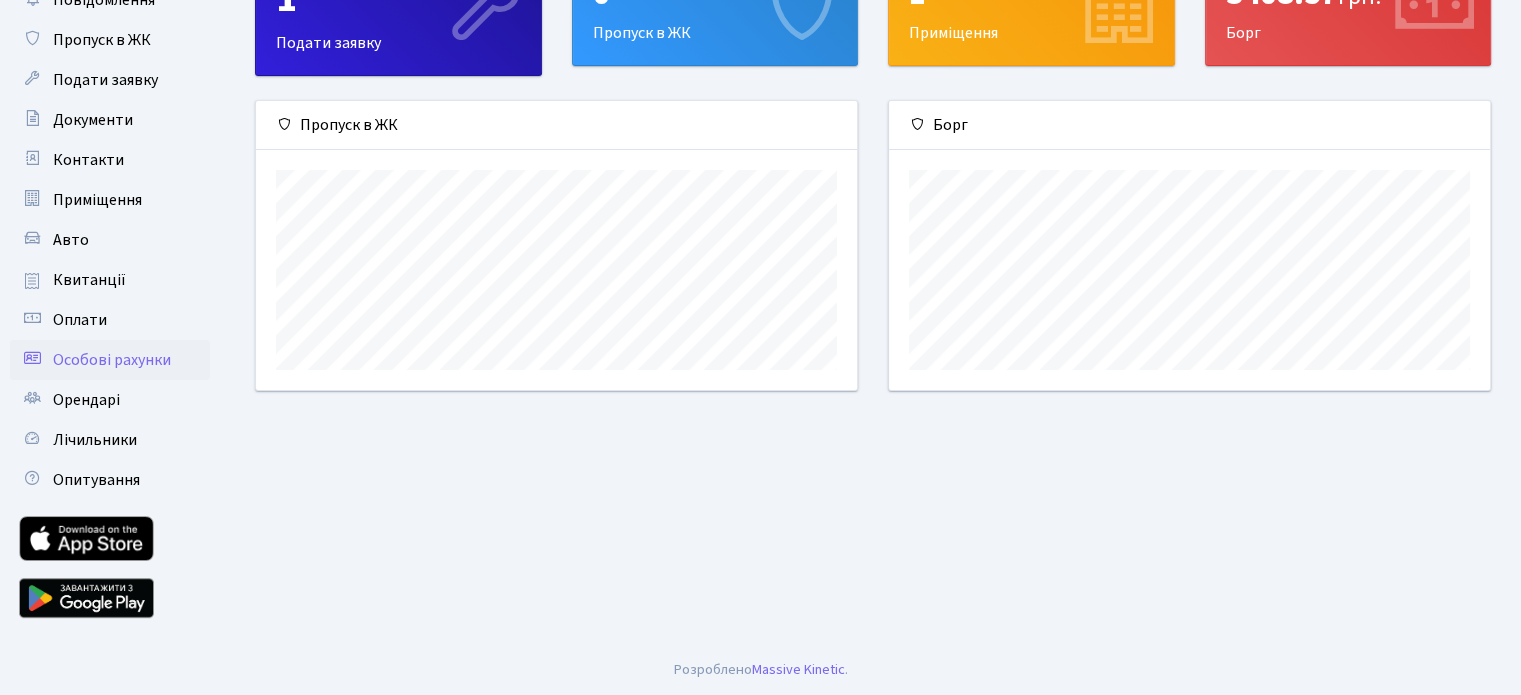 scroll, scrollTop: 0, scrollLeft: 0, axis: both 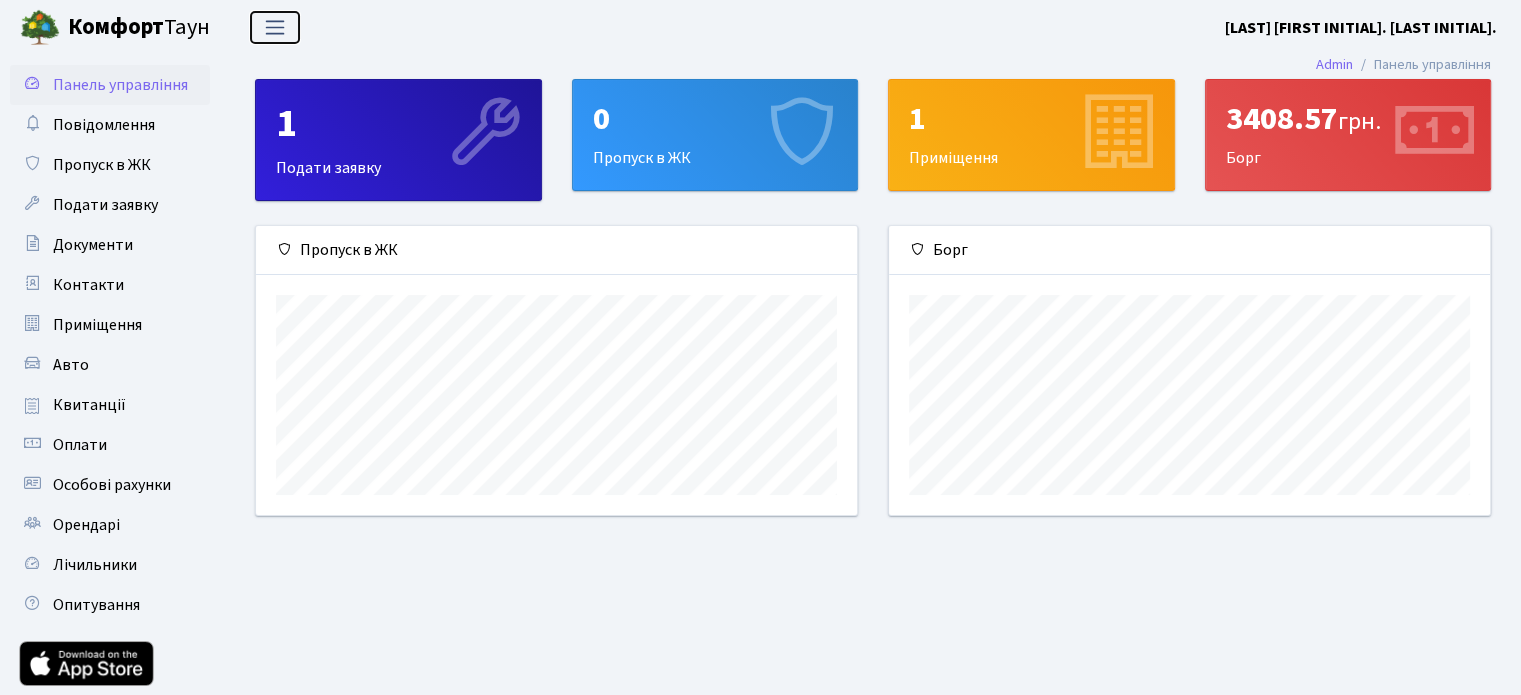click at bounding box center (275, 27) 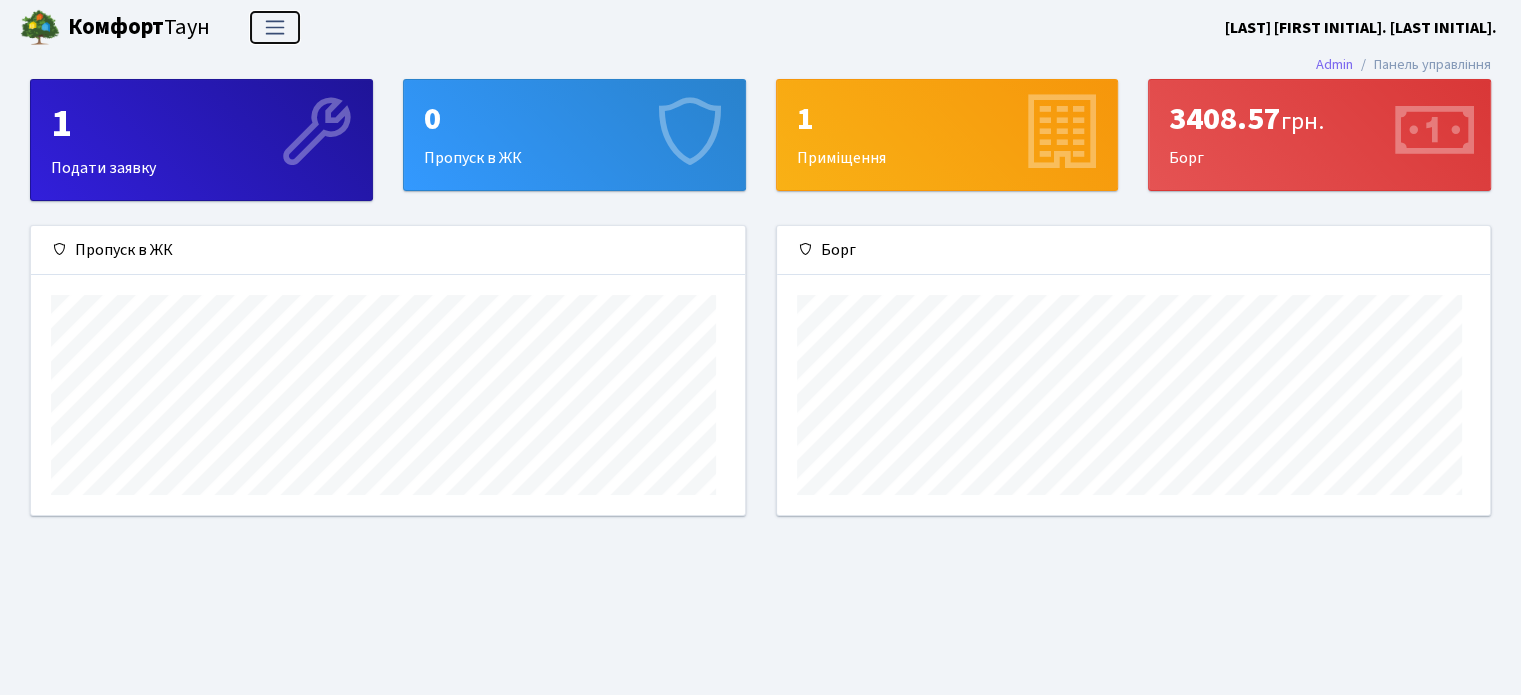 scroll, scrollTop: 999711, scrollLeft: 999286, axis: both 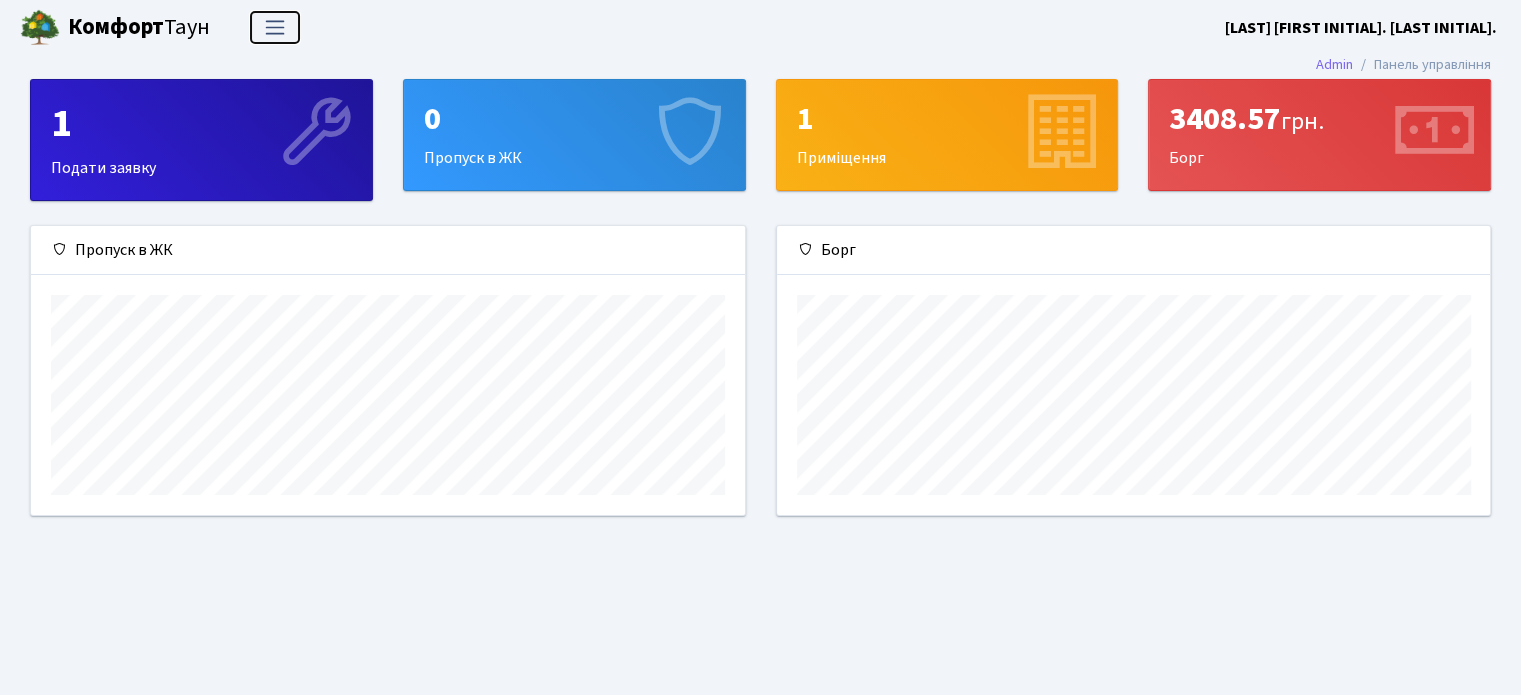 click at bounding box center [275, 27] 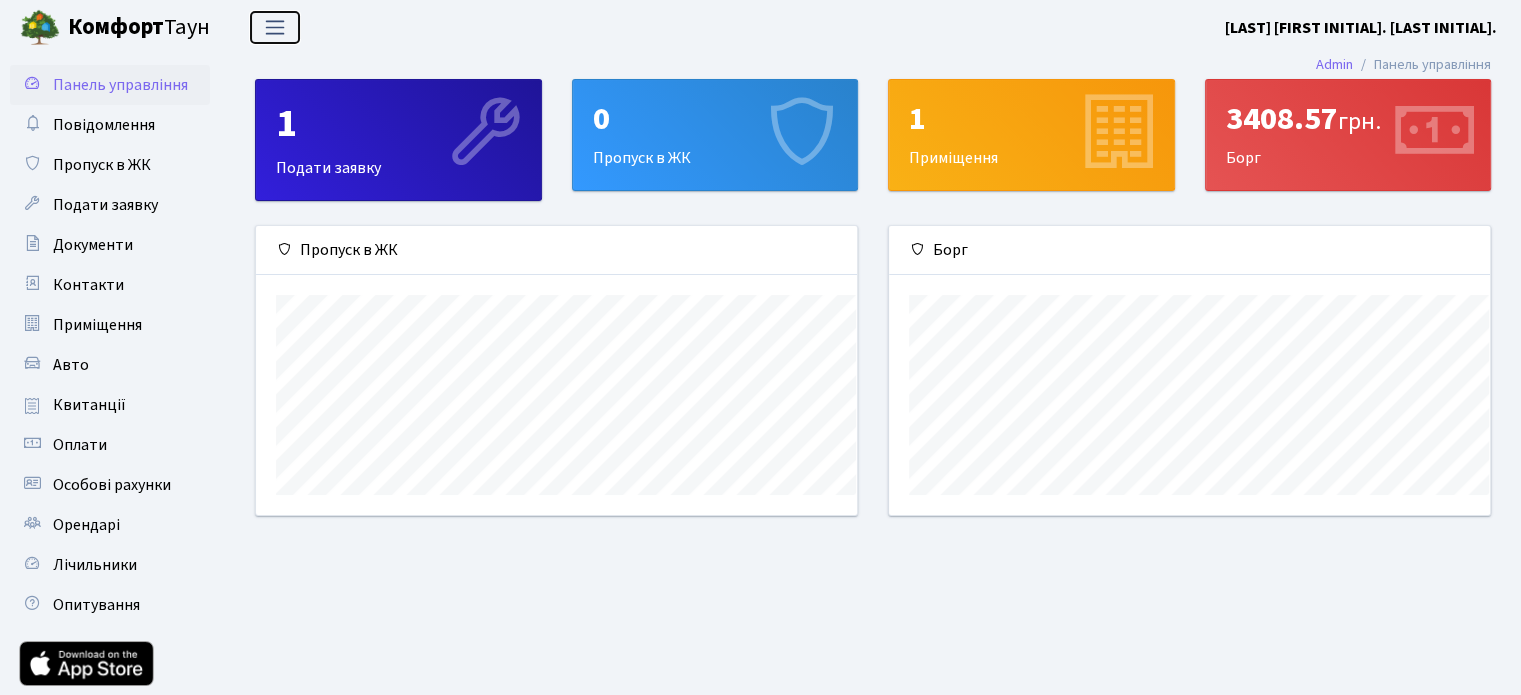 scroll, scrollTop: 288, scrollLeft: 601, axis: both 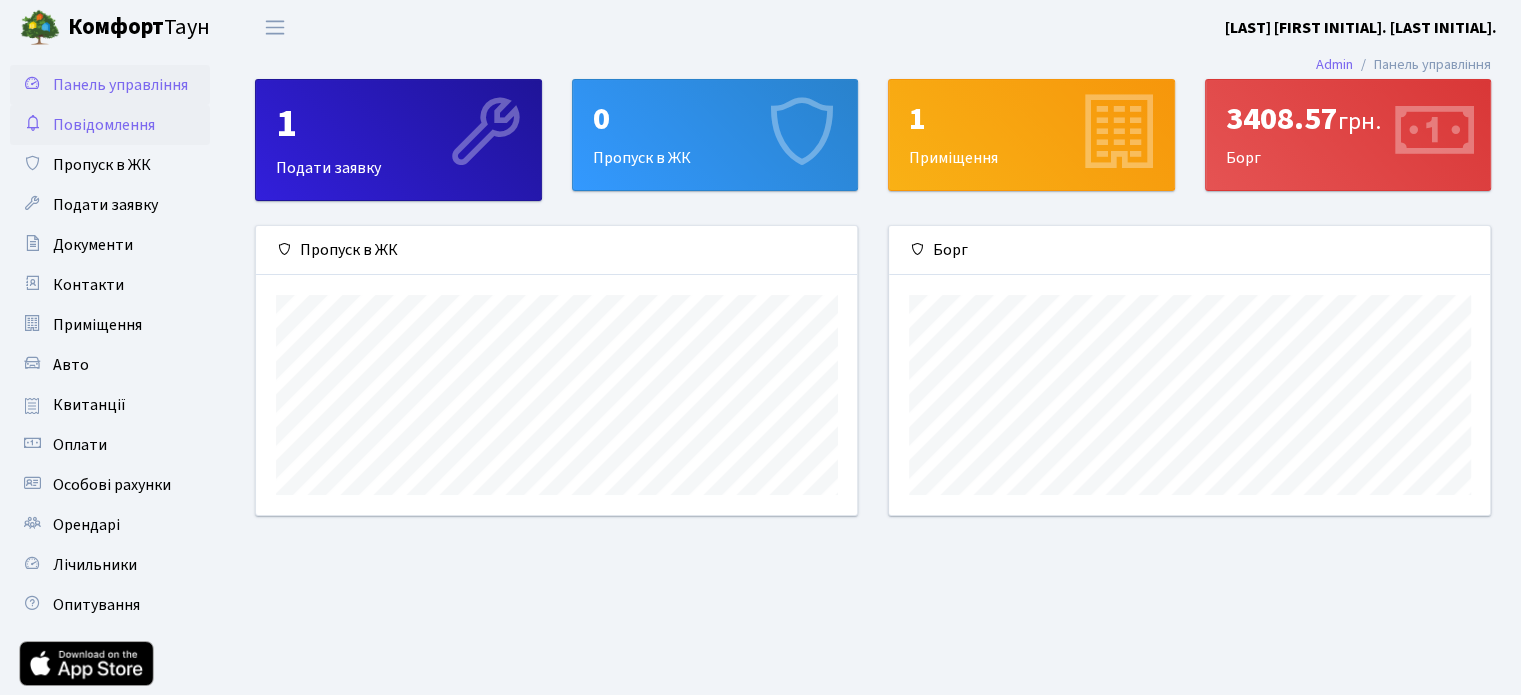 click on "Повідомлення" at bounding box center [104, 125] 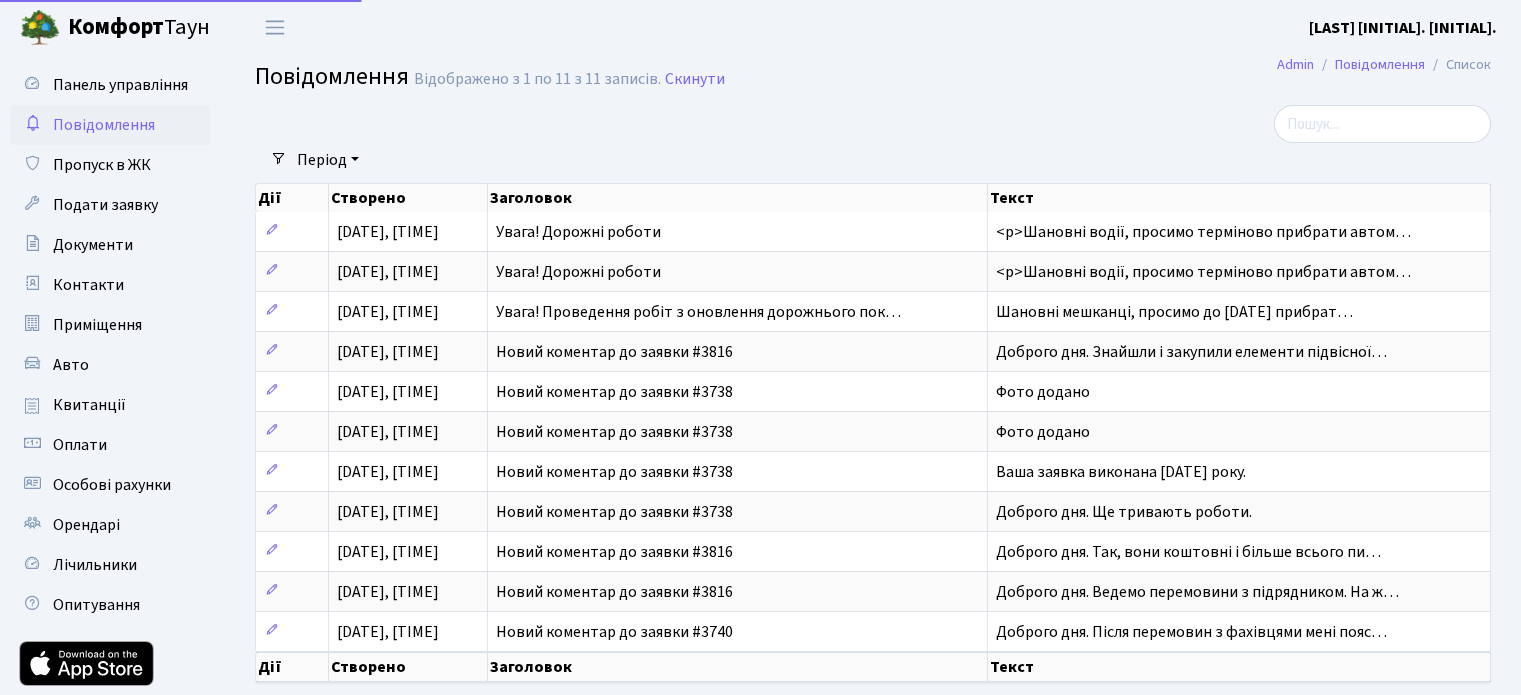 select on "25" 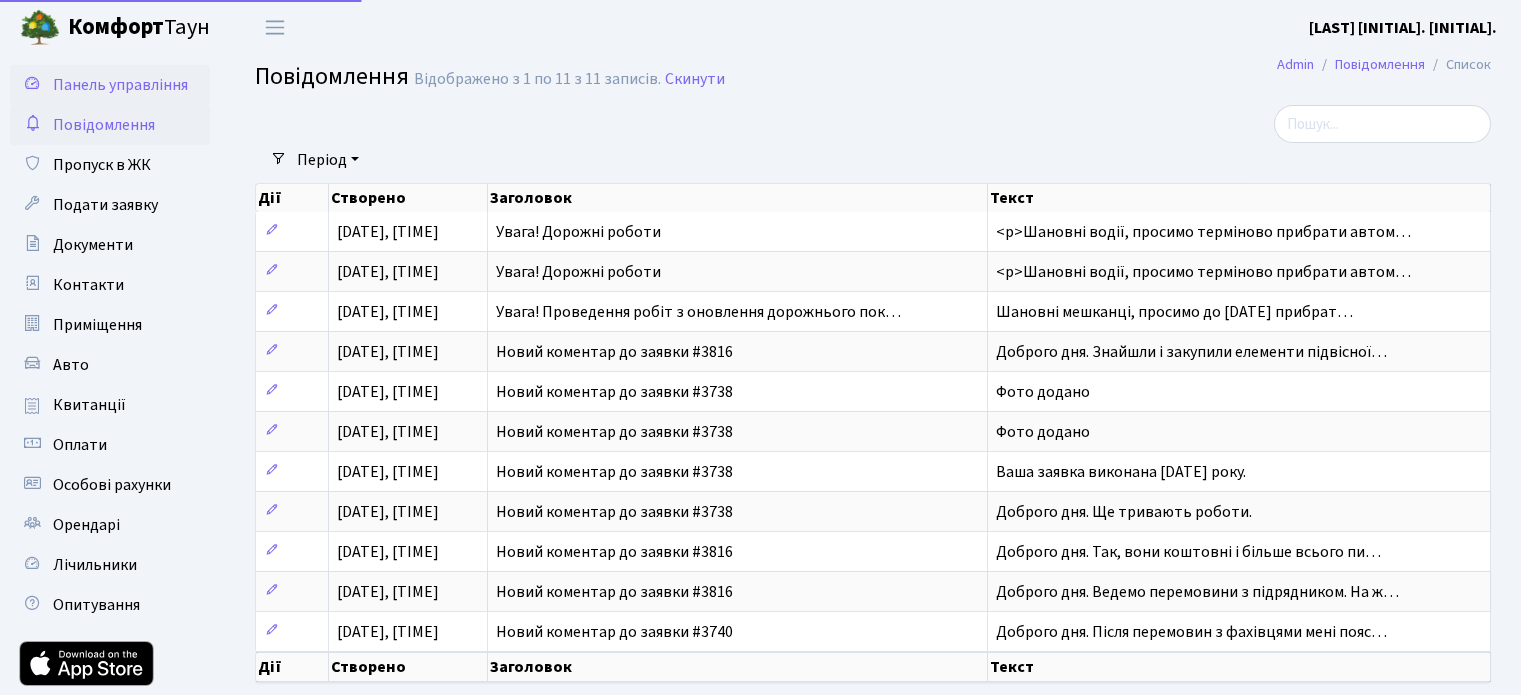 scroll, scrollTop: 0, scrollLeft: 0, axis: both 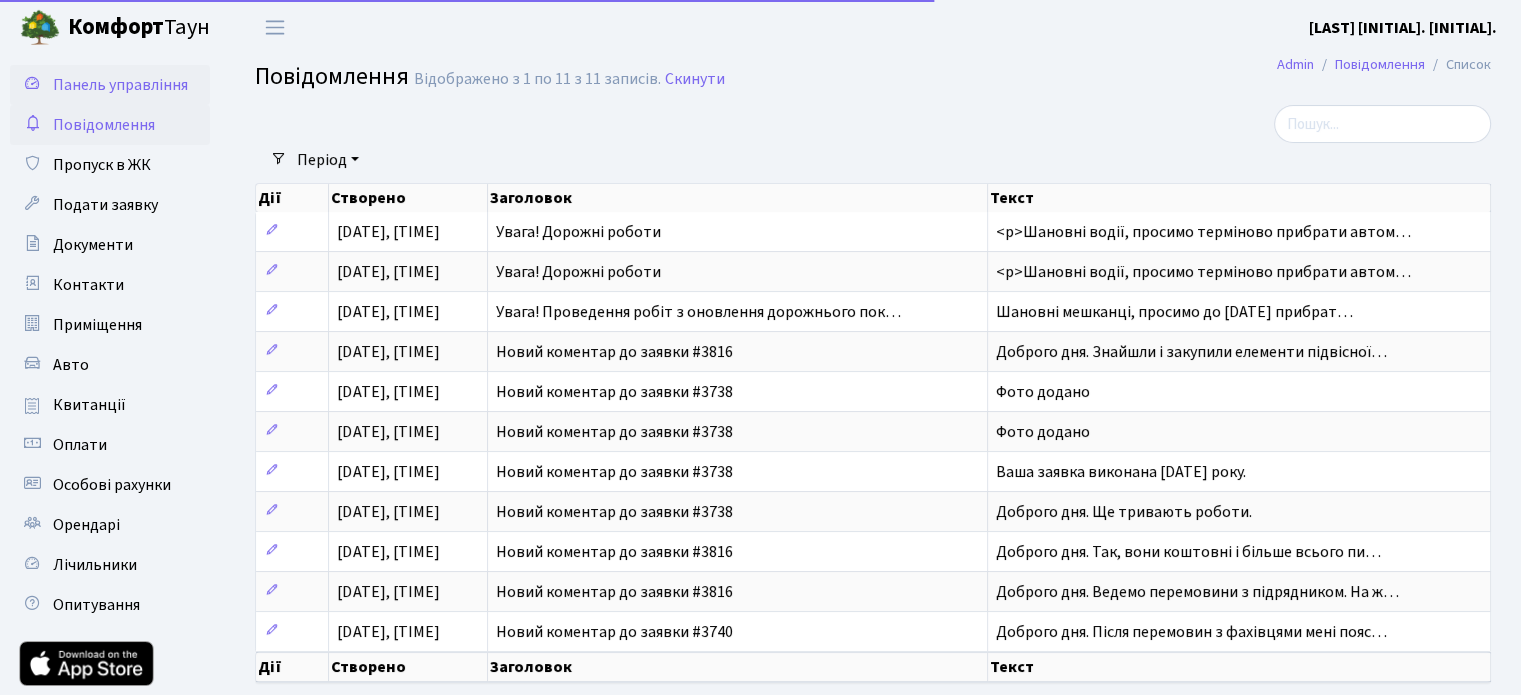 click on "Панель управління" at bounding box center (120, 85) 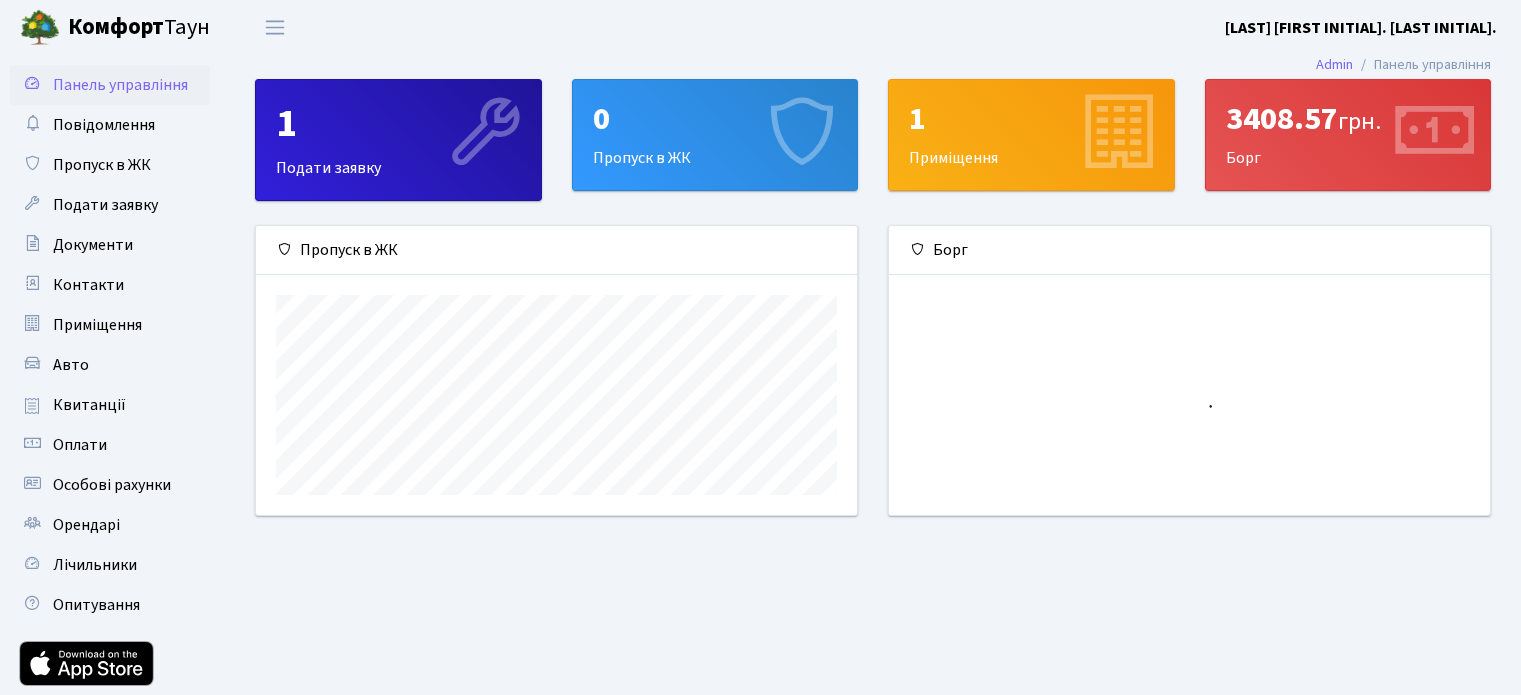 scroll, scrollTop: 0, scrollLeft: 0, axis: both 